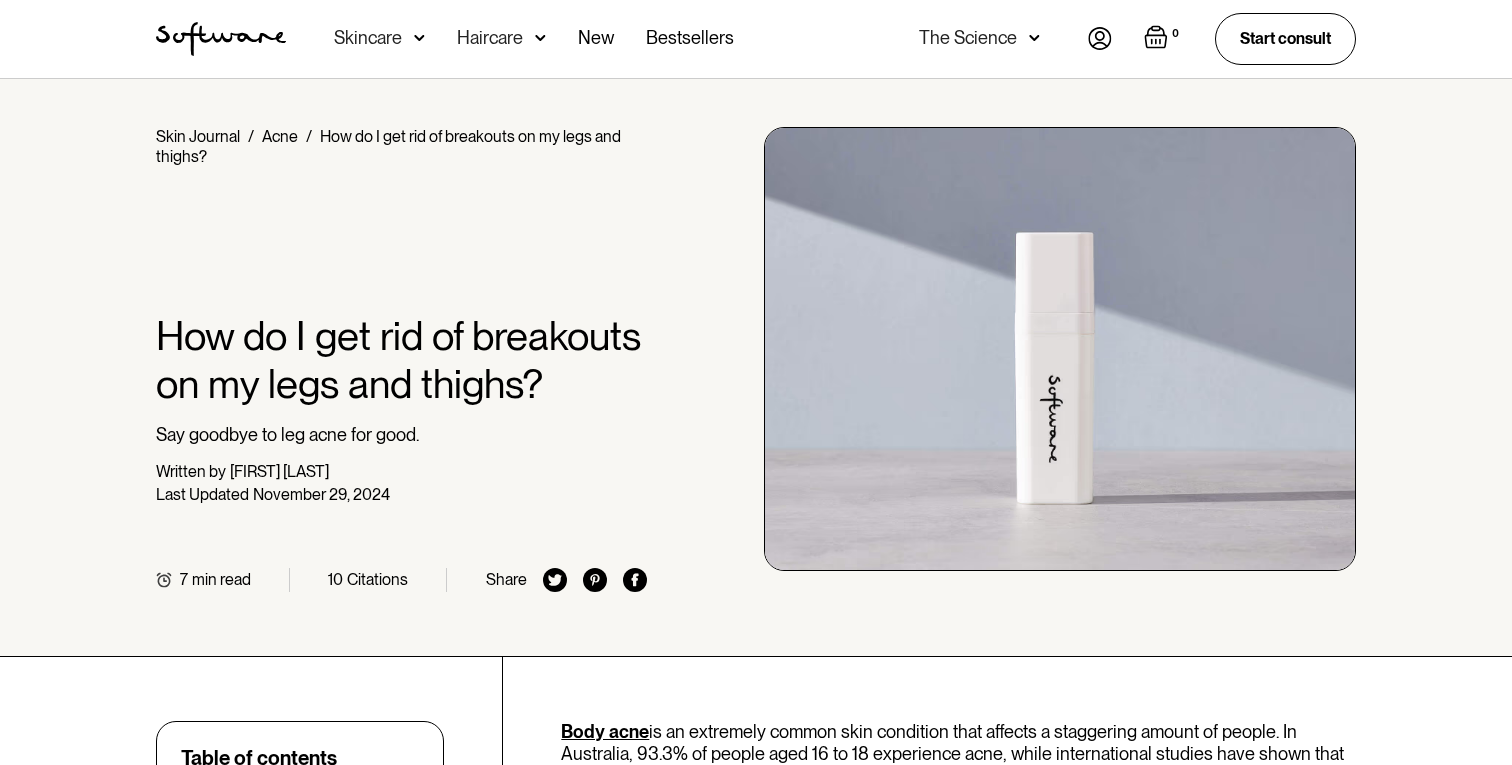 scroll, scrollTop: 222, scrollLeft: 0, axis: vertical 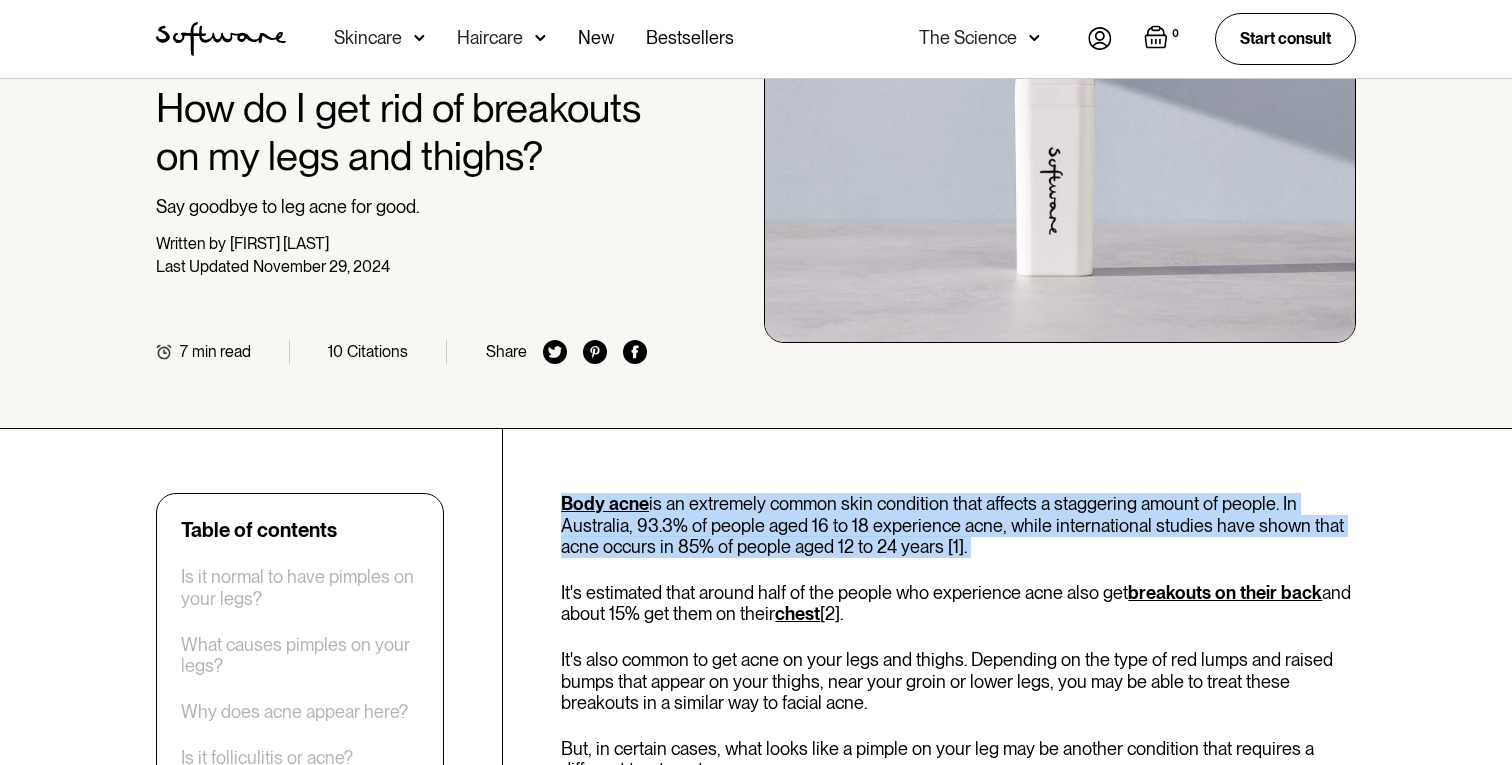 drag, startPoint x: 764, startPoint y: 460, endPoint x: 790, endPoint y: 575, distance: 117.902504 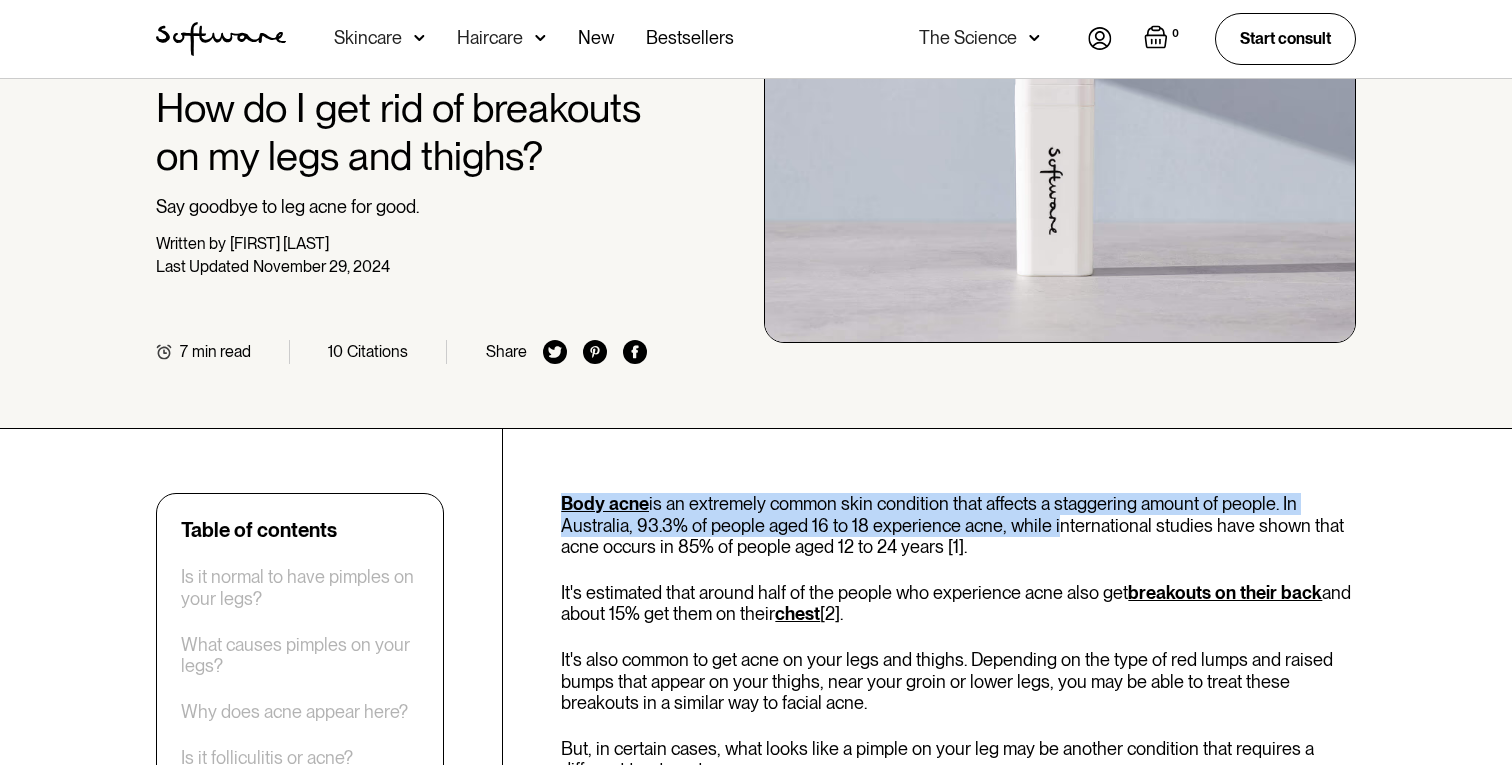 drag, startPoint x: 932, startPoint y: 470, endPoint x: 1044, endPoint y: 532, distance: 128.01562 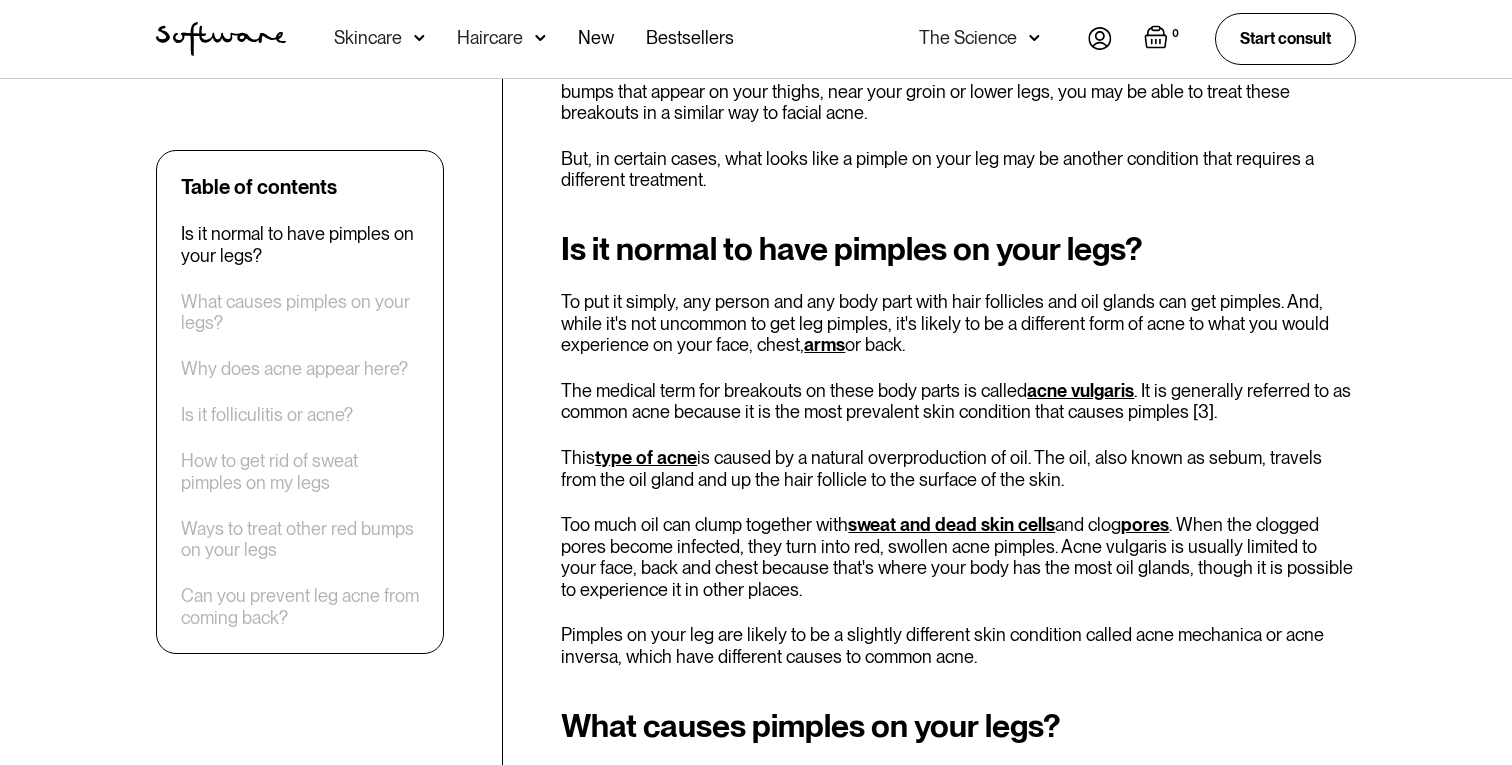 scroll, scrollTop: 819, scrollLeft: 0, axis: vertical 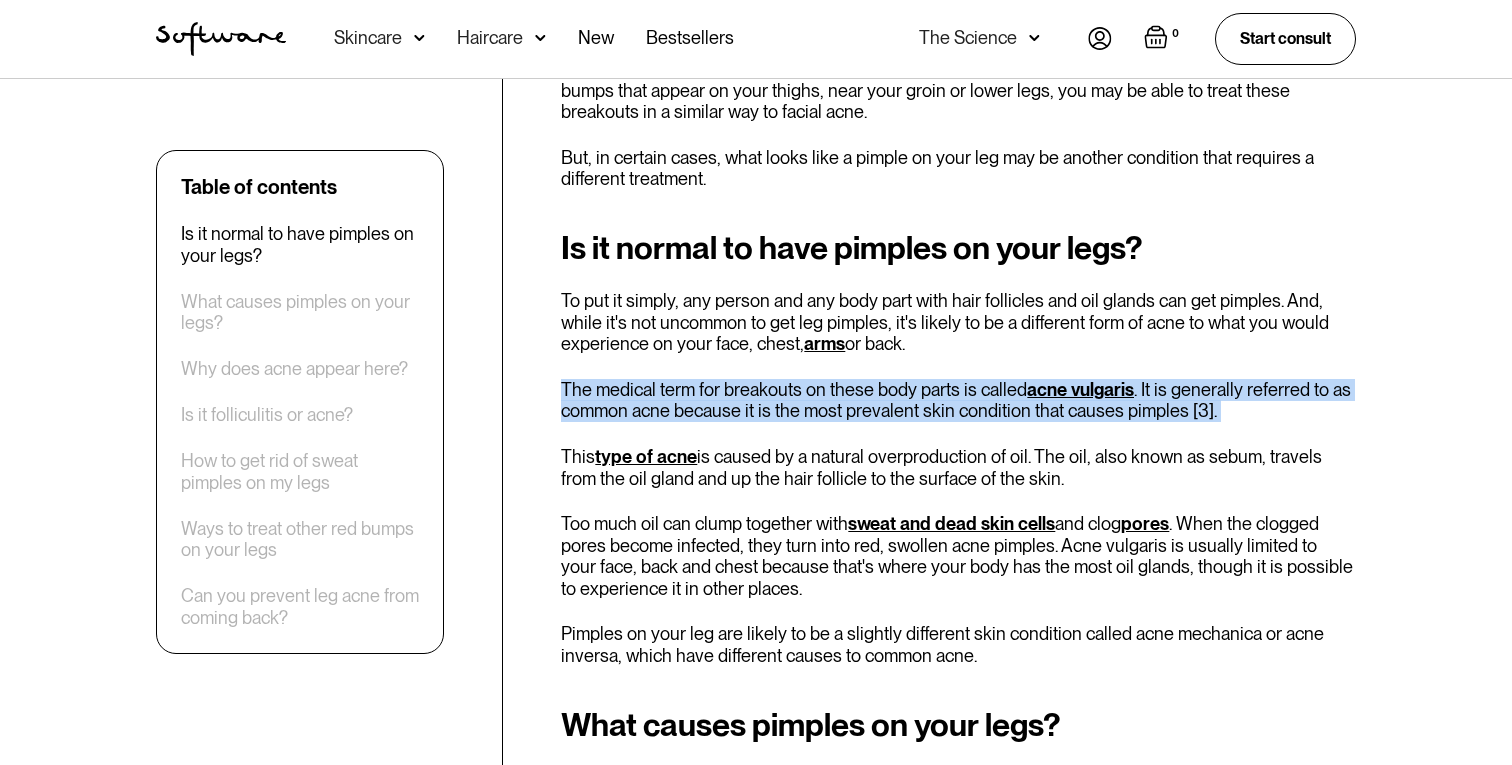 drag, startPoint x: 1070, startPoint y: 375, endPoint x: 1051, endPoint y: 453, distance: 80.280754 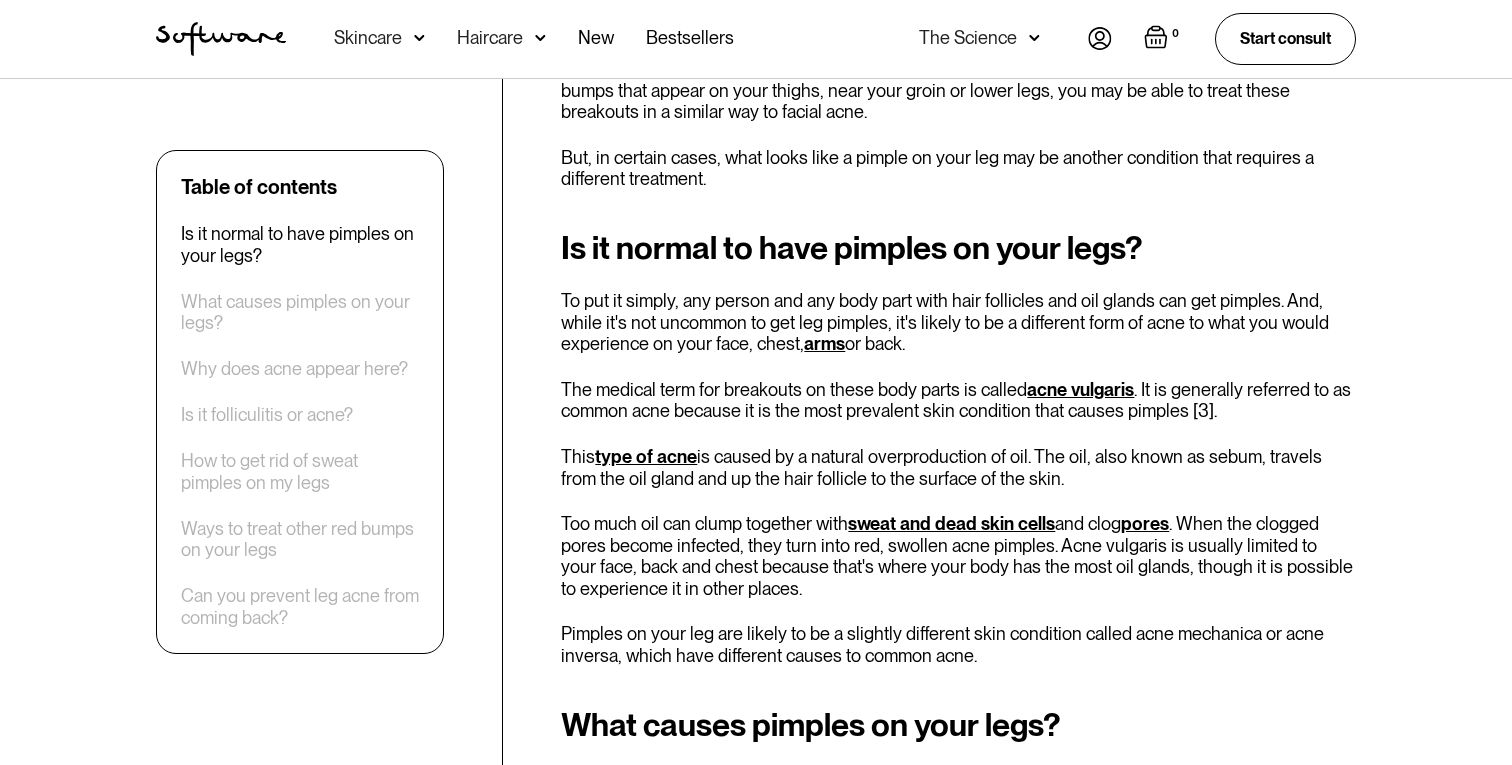 click on "This  type of acne  is caused by a natural overproduction of oil. The oil, also known as sebum, travels from the oil gland and up the hair follicle to the surface of the skin." at bounding box center (958, 467) 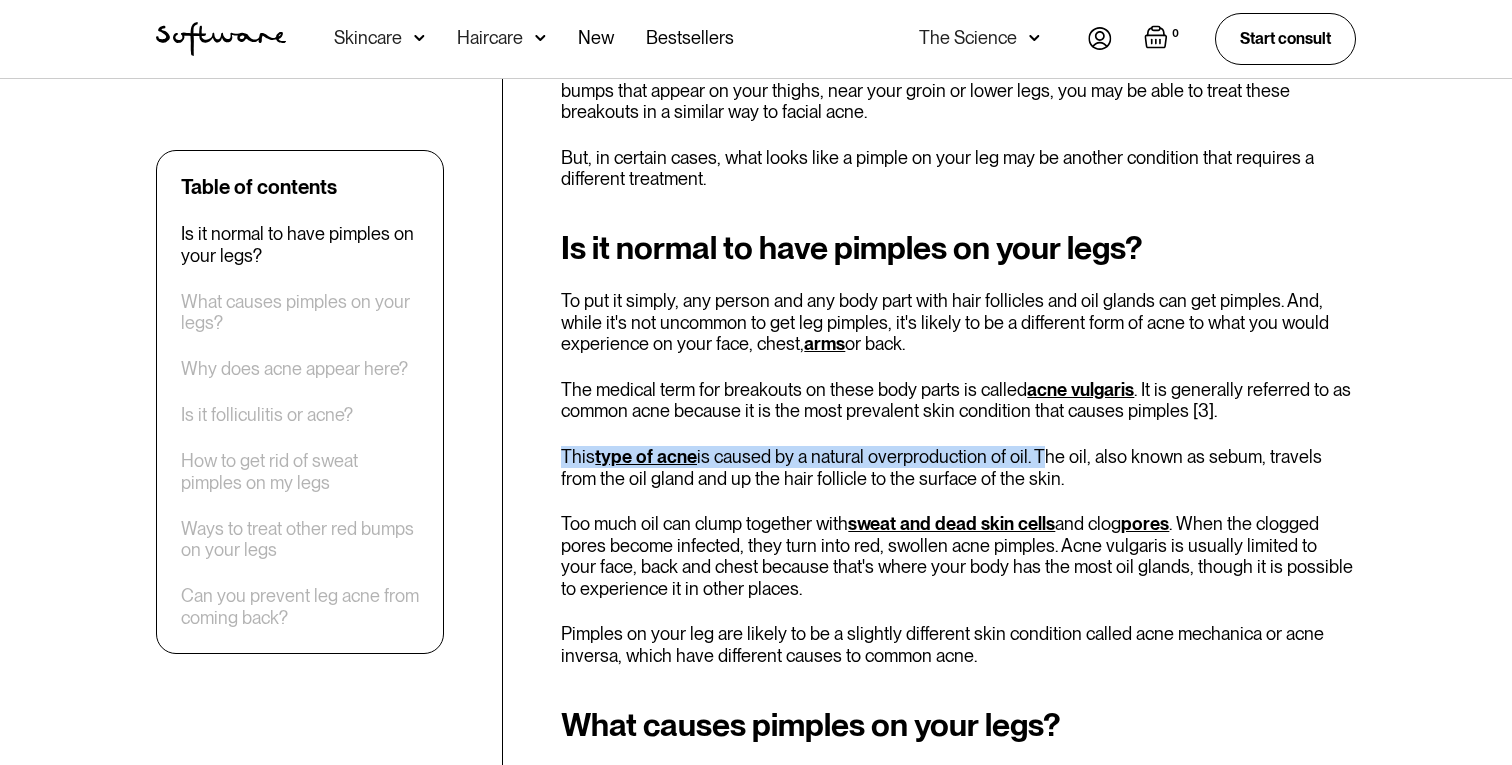drag, startPoint x: 986, startPoint y: 439, endPoint x: 1035, endPoint y: 466, distance: 55.946404 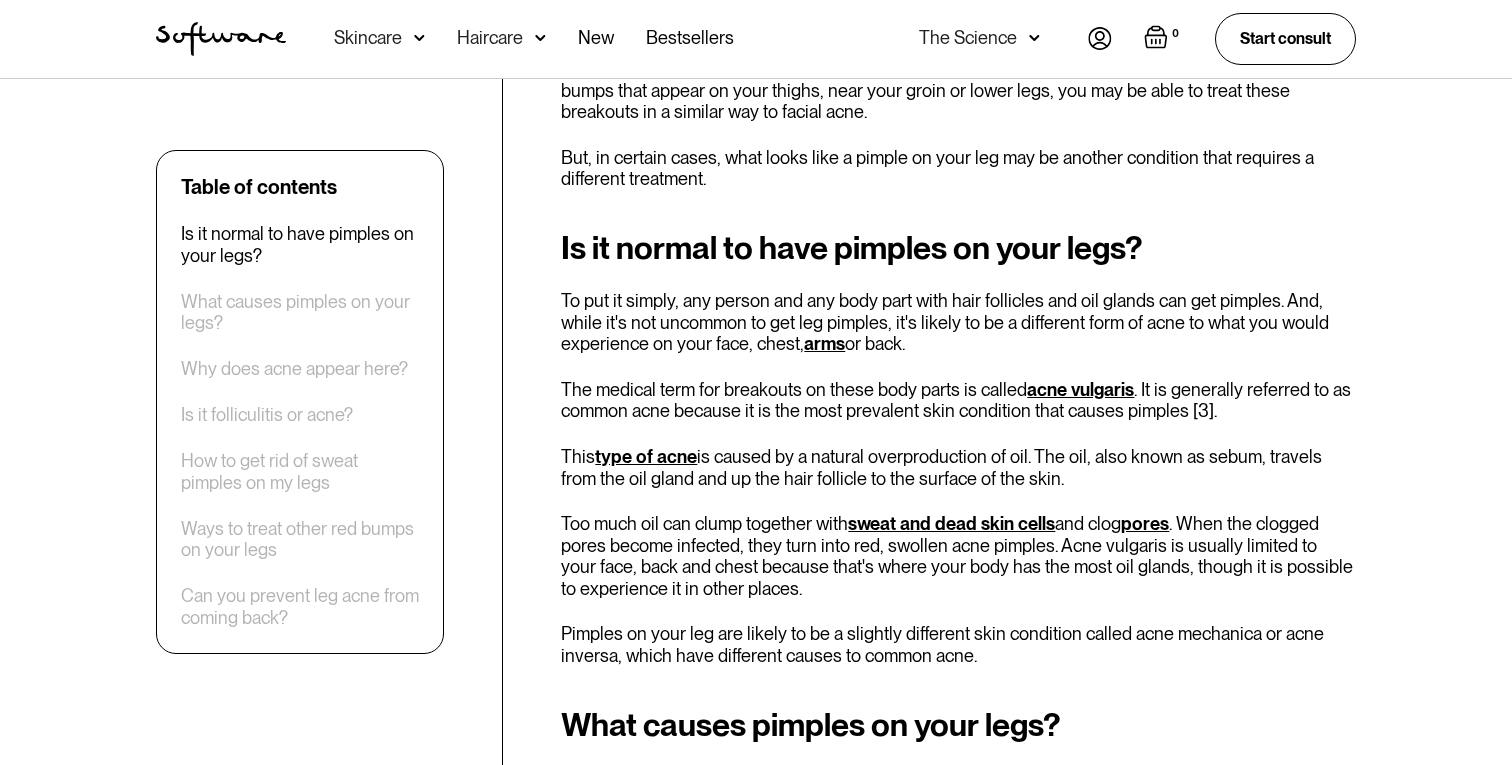 click on "Too much oil can clump together with  sweat and dead skin cells  and clog  pores . When the clogged pores become infected, they turn into red, swollen acne pimples. Acne vulgaris is usually limited to your face, back and chest because that's where your body has the most oil glands, though it is possible to experience it in other places." at bounding box center [958, 556] 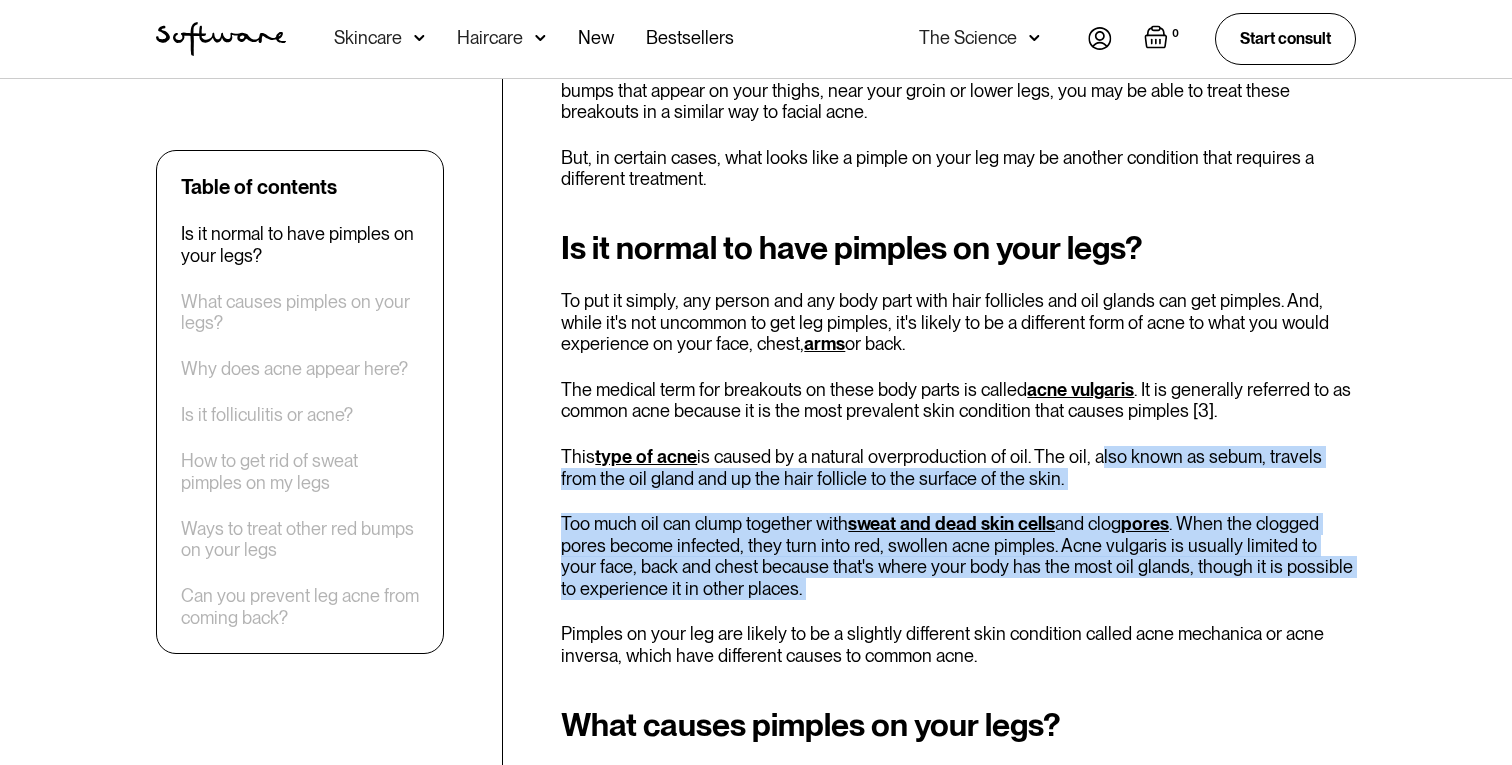 drag, startPoint x: 1043, startPoint y: 590, endPoint x: 1107, endPoint y: 465, distance: 140.43147 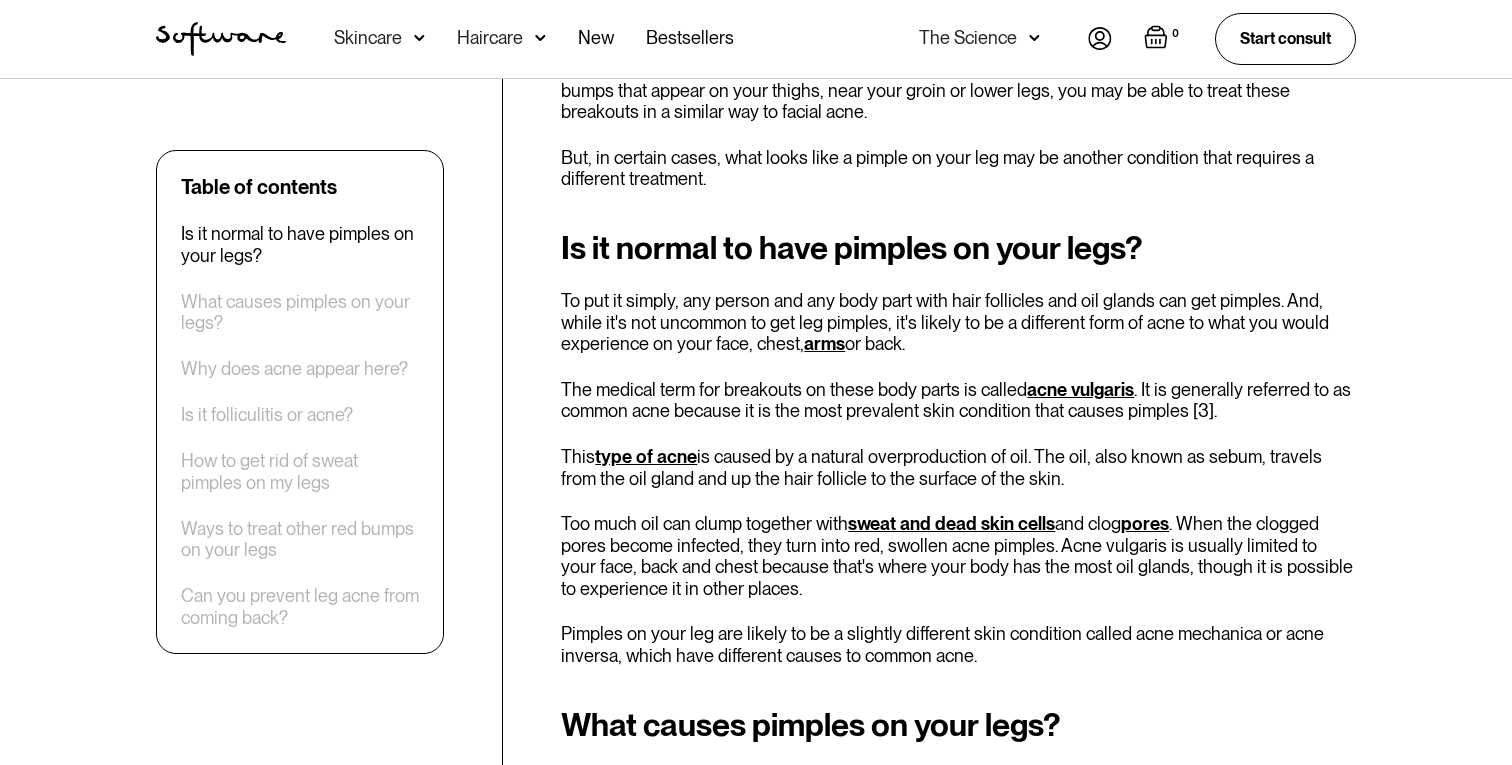 click on "This  type of acne  is caused by a natural overproduction of oil. The oil, also known as sebum, travels from the oil gland and up the hair follicle to the surface of the skin." at bounding box center [958, 467] 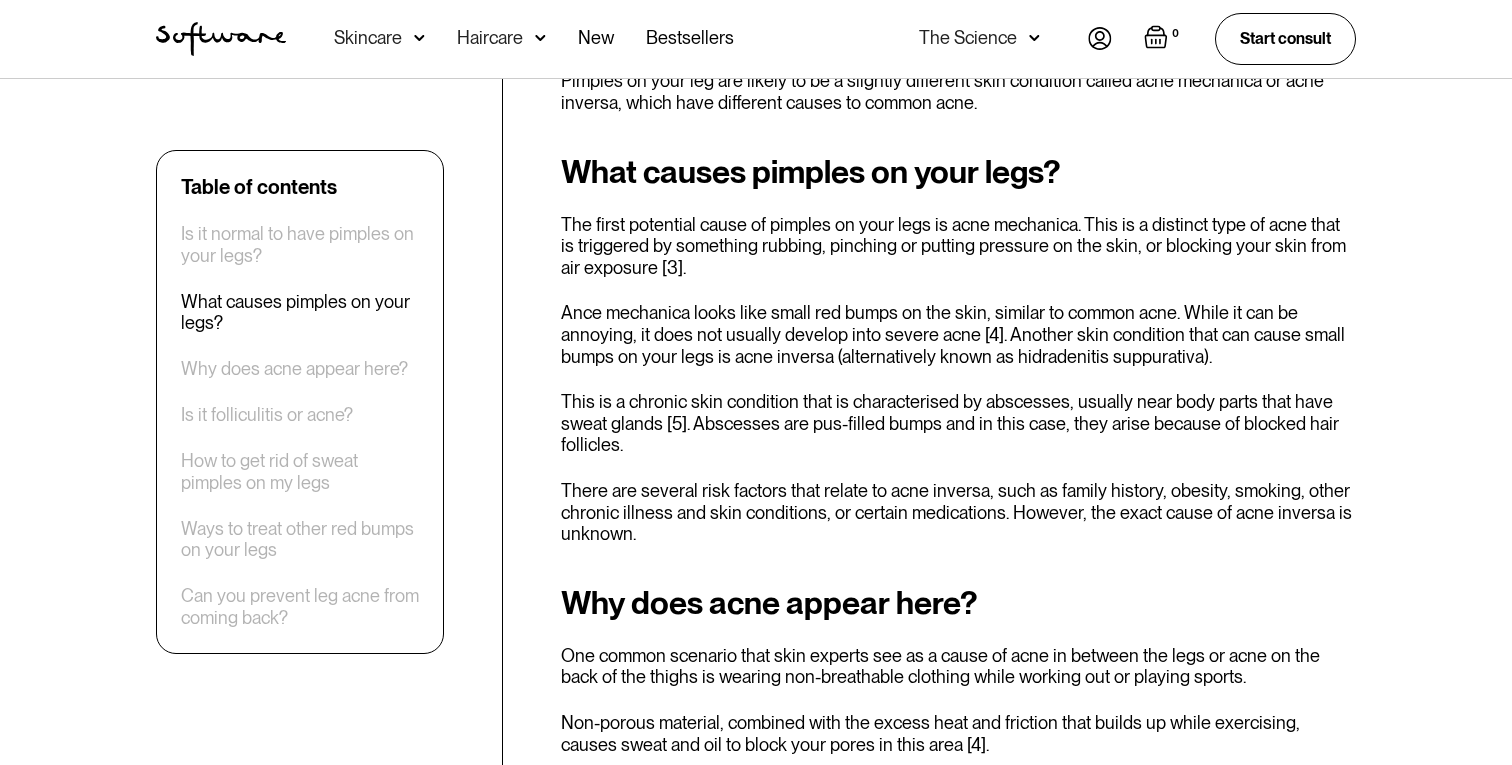scroll, scrollTop: 1435, scrollLeft: 0, axis: vertical 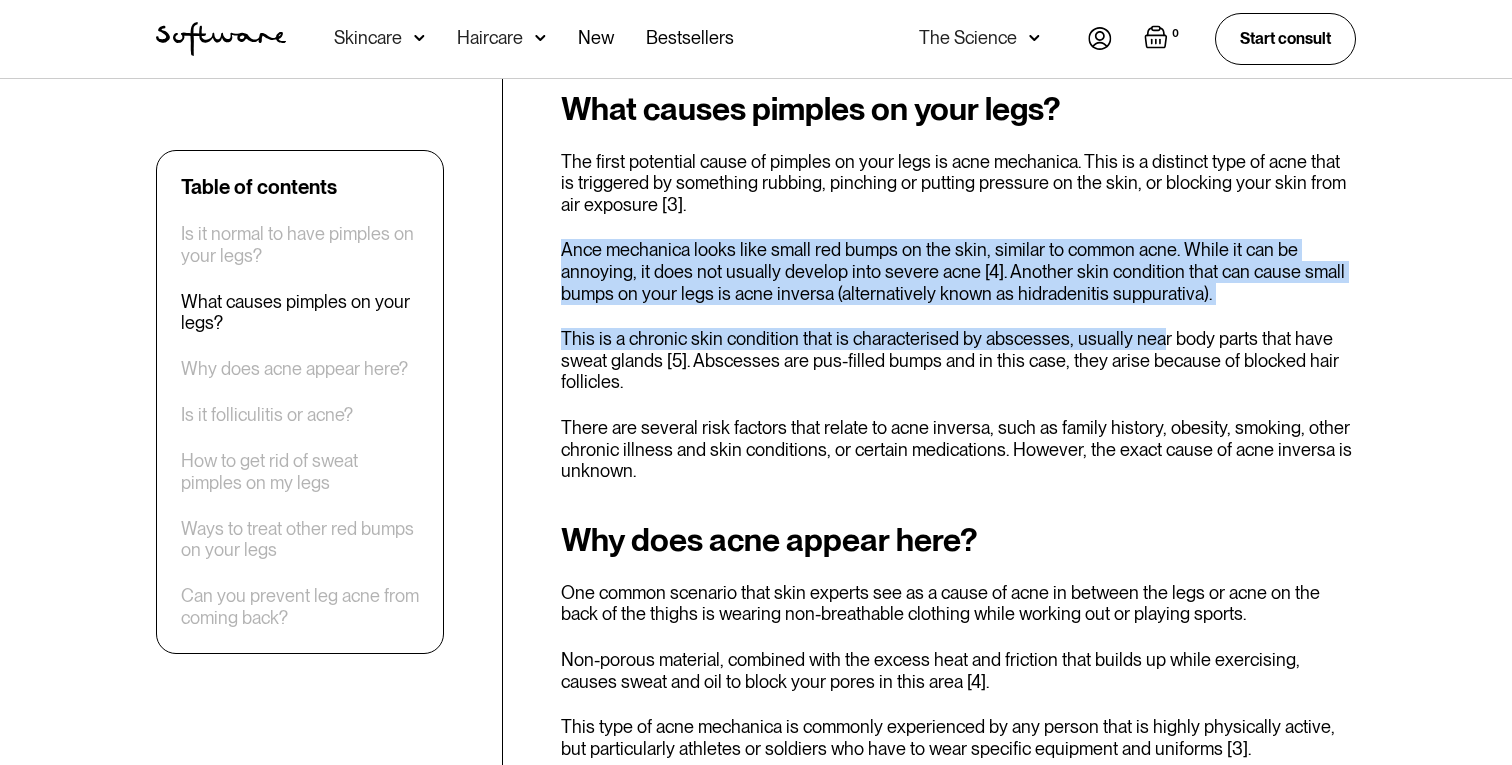 drag, startPoint x: 1148, startPoint y: 195, endPoint x: 1155, endPoint y: 343, distance: 148.16545 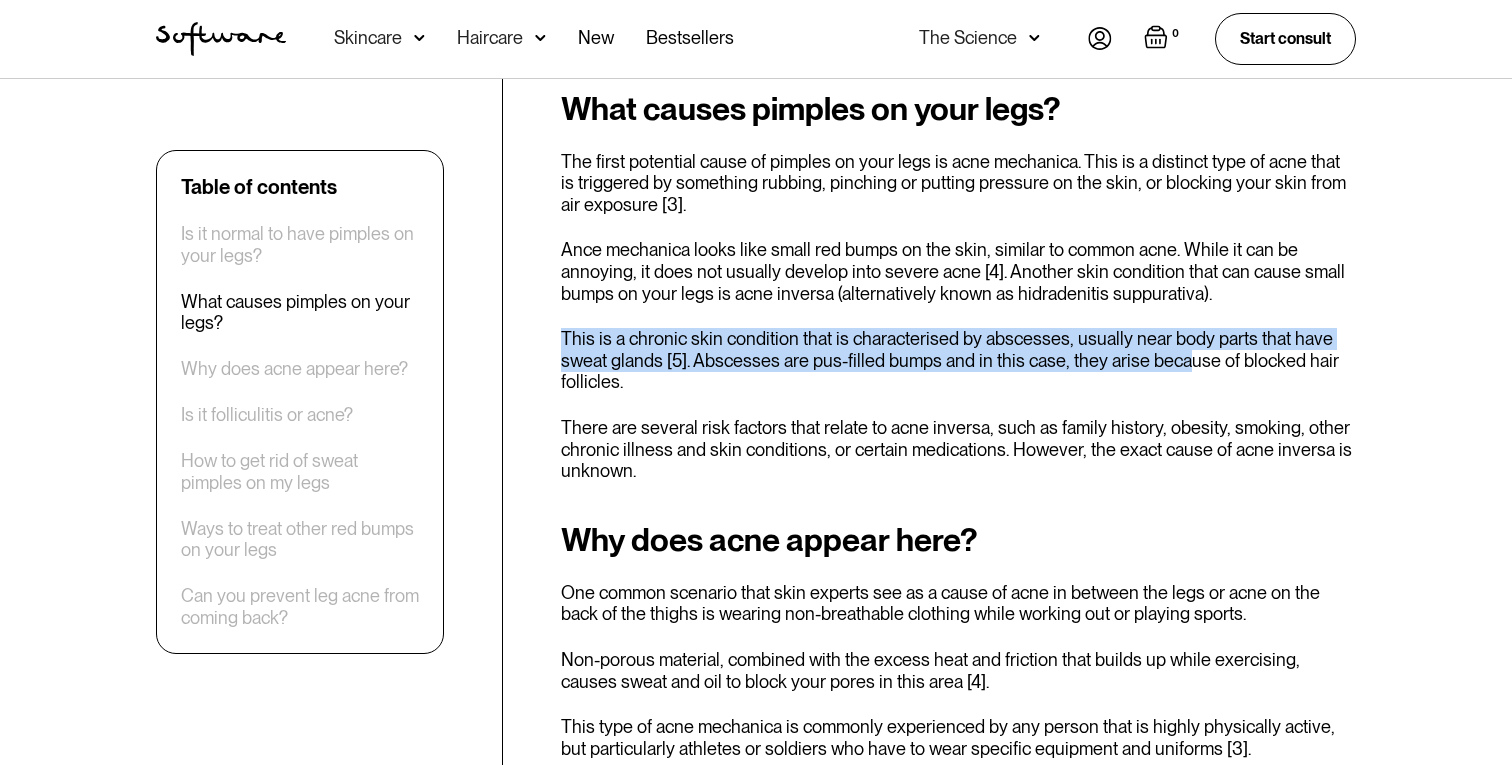 drag, startPoint x: 1196, startPoint y: 306, endPoint x: 1183, endPoint y: 353, distance: 48.76474 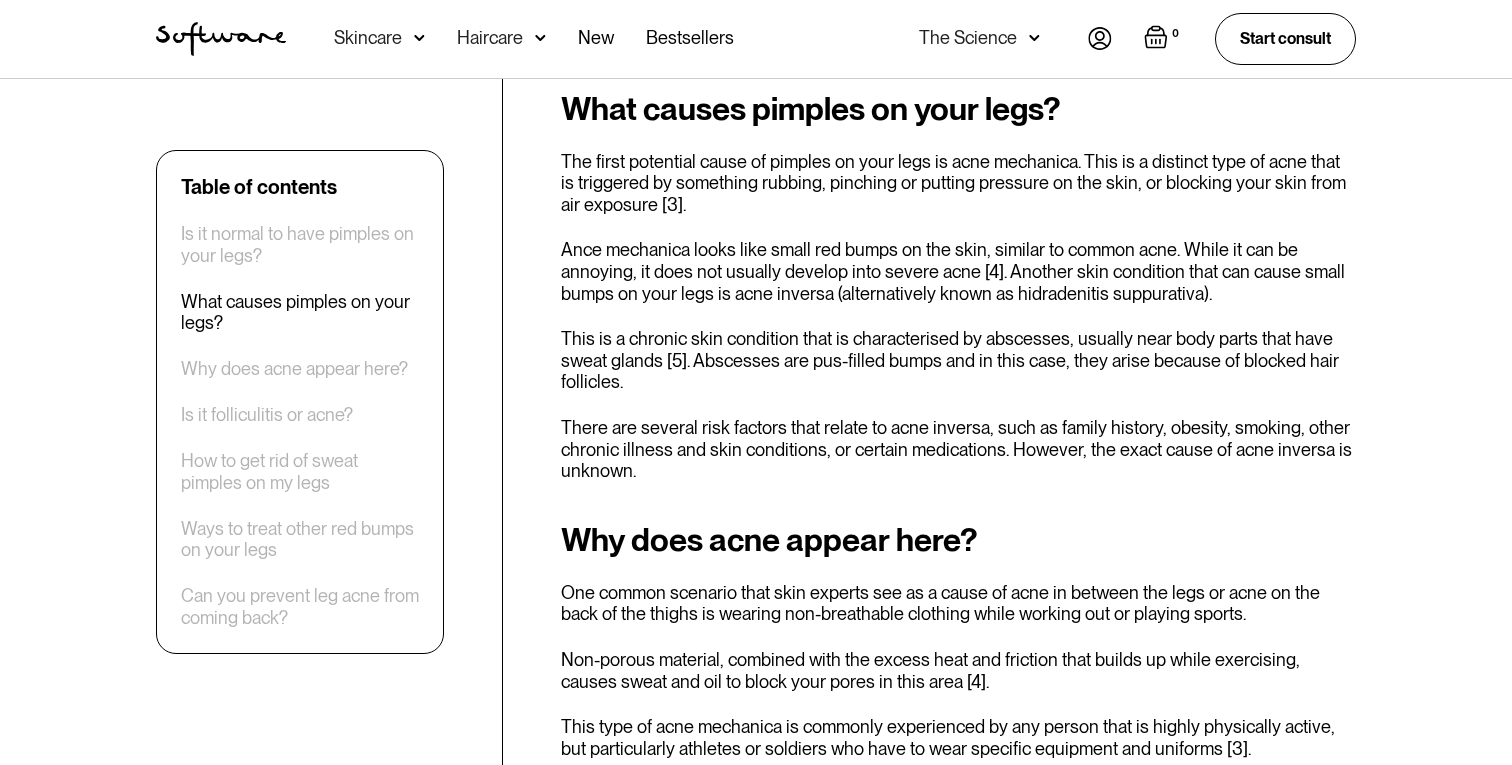 drag, startPoint x: 1178, startPoint y: 369, endPoint x: 1200, endPoint y: 319, distance: 54.626 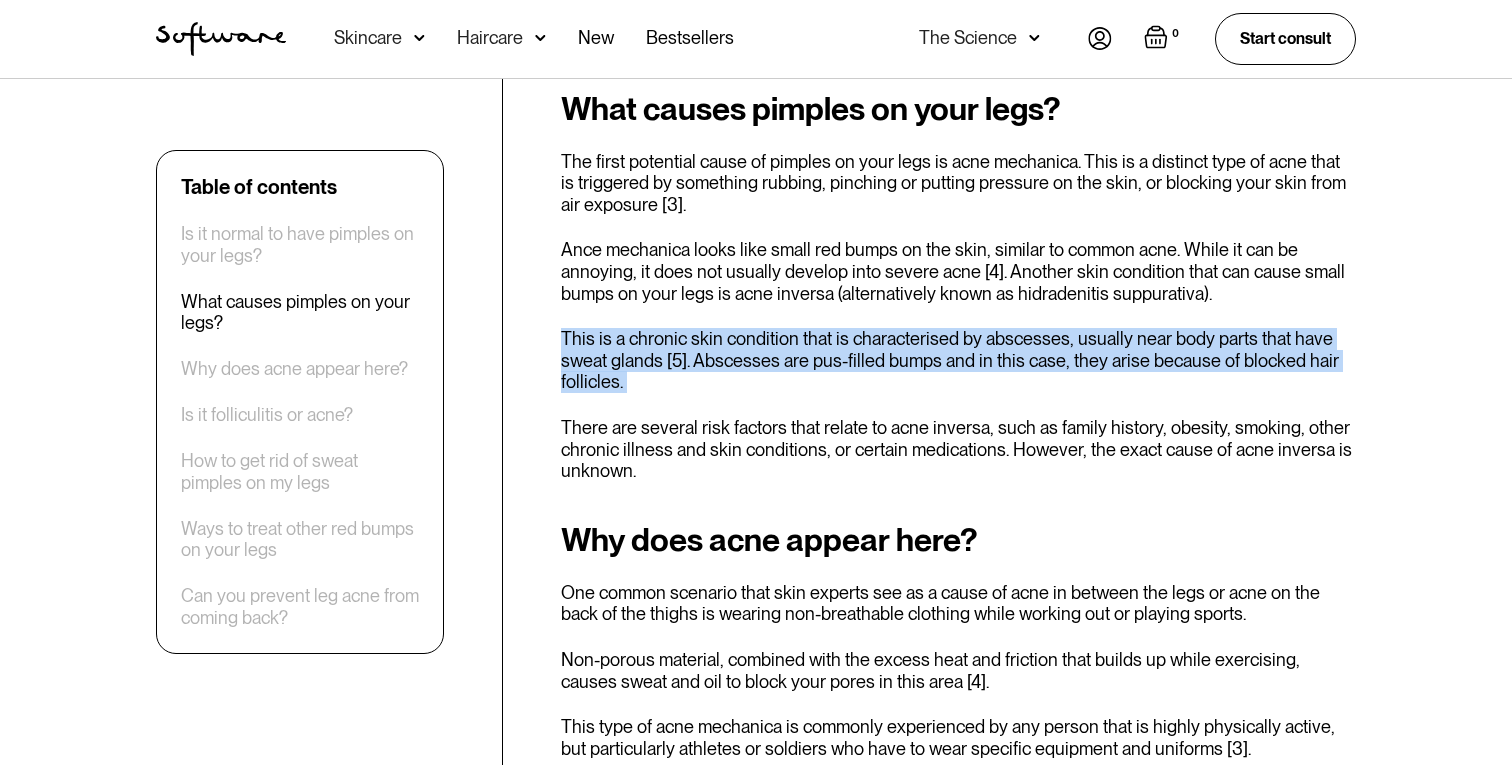 drag, startPoint x: 1200, startPoint y: 319, endPoint x: 1169, endPoint y: 397, distance: 83.9345 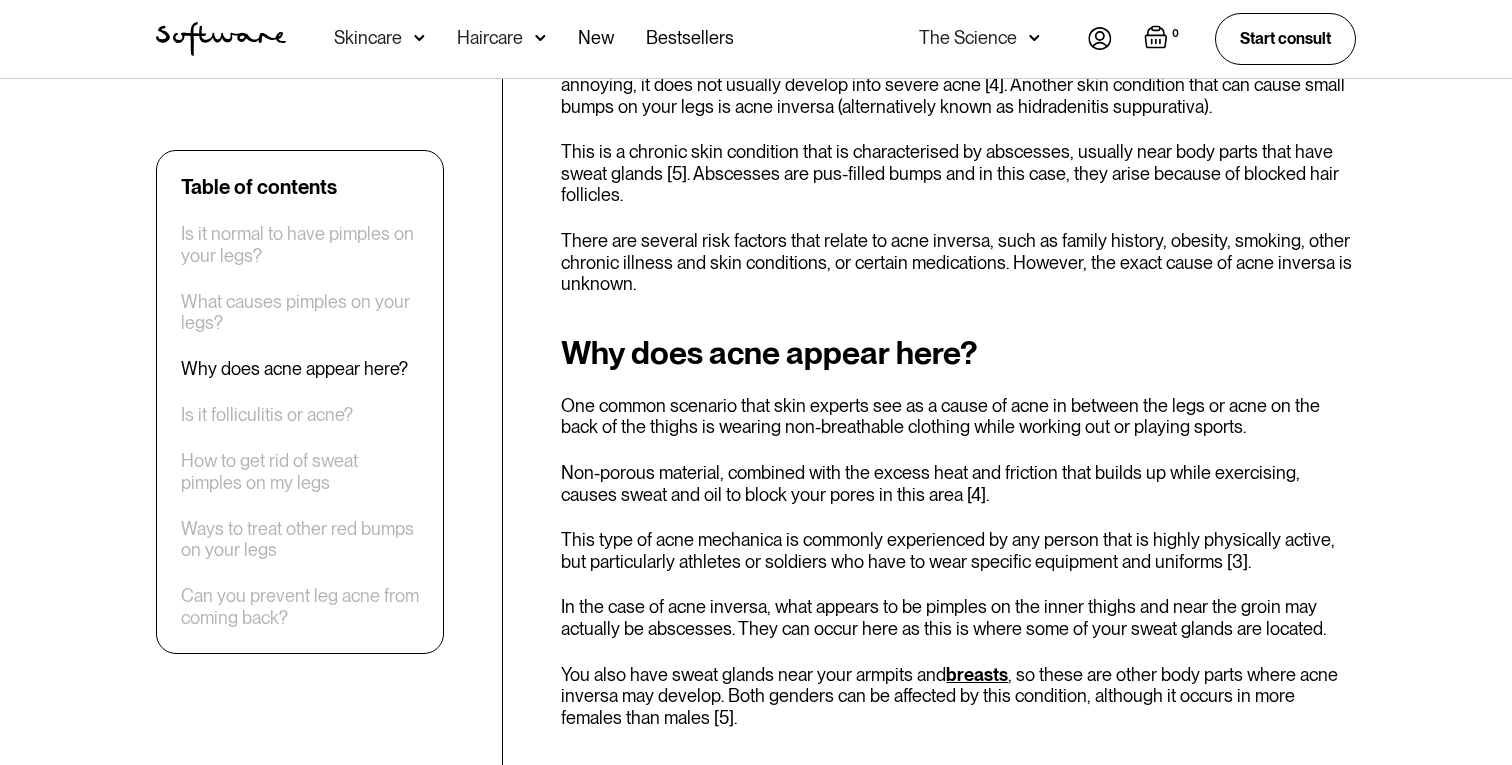 scroll, scrollTop: 1632, scrollLeft: 0, axis: vertical 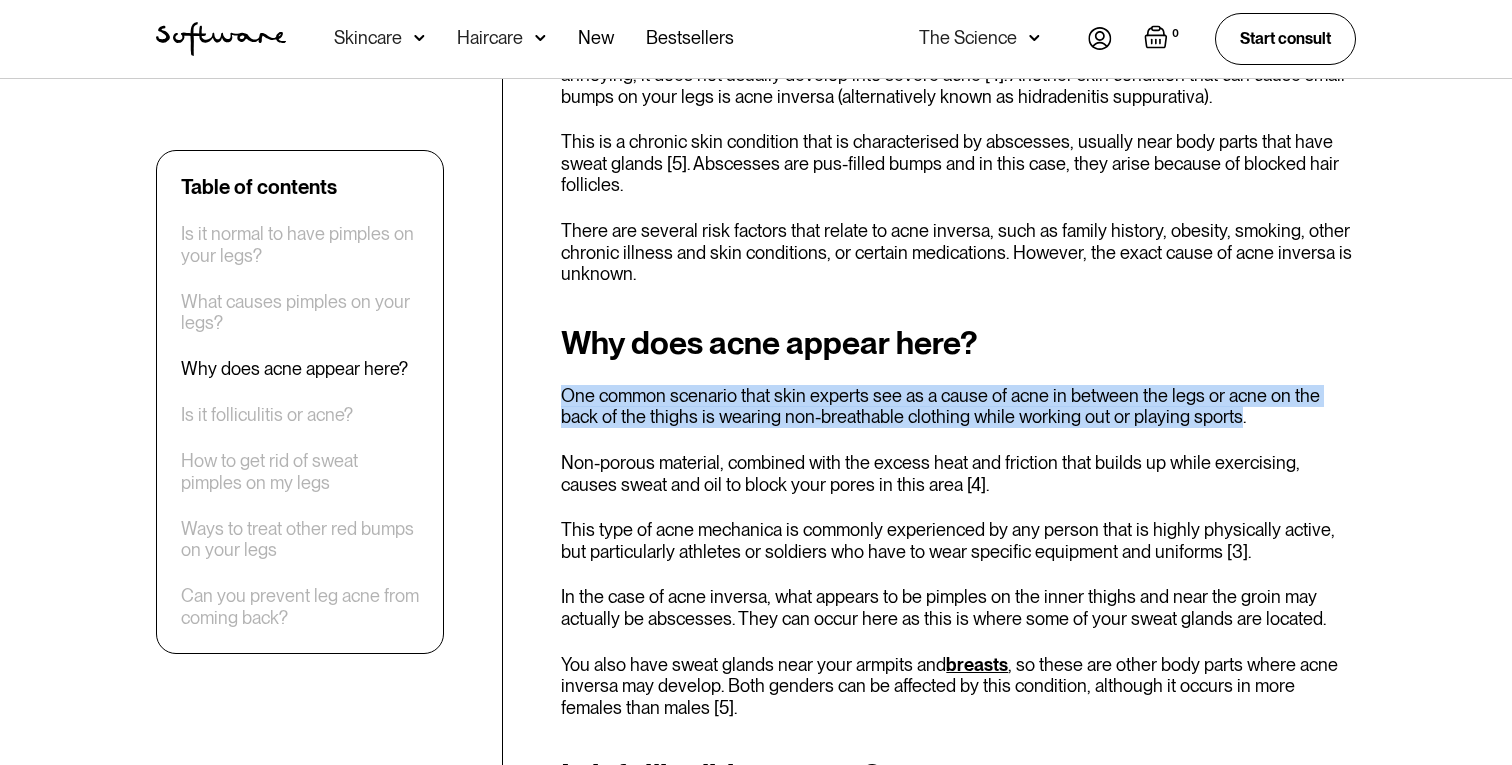 drag, startPoint x: 1190, startPoint y: 366, endPoint x: 1190, endPoint y: 409, distance: 43 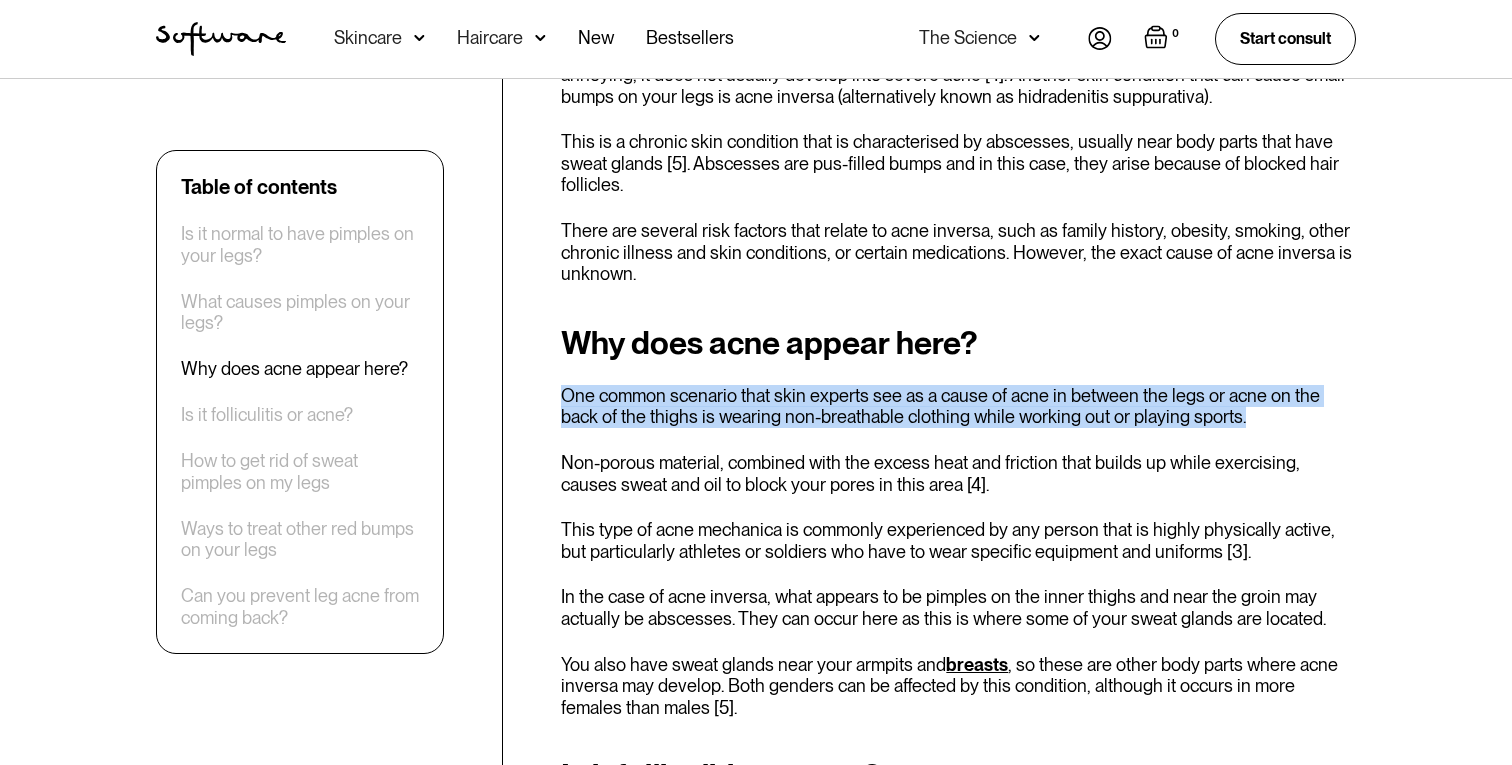 drag, startPoint x: 1233, startPoint y: 422, endPoint x: 1141, endPoint y: 357, distance: 112.64546 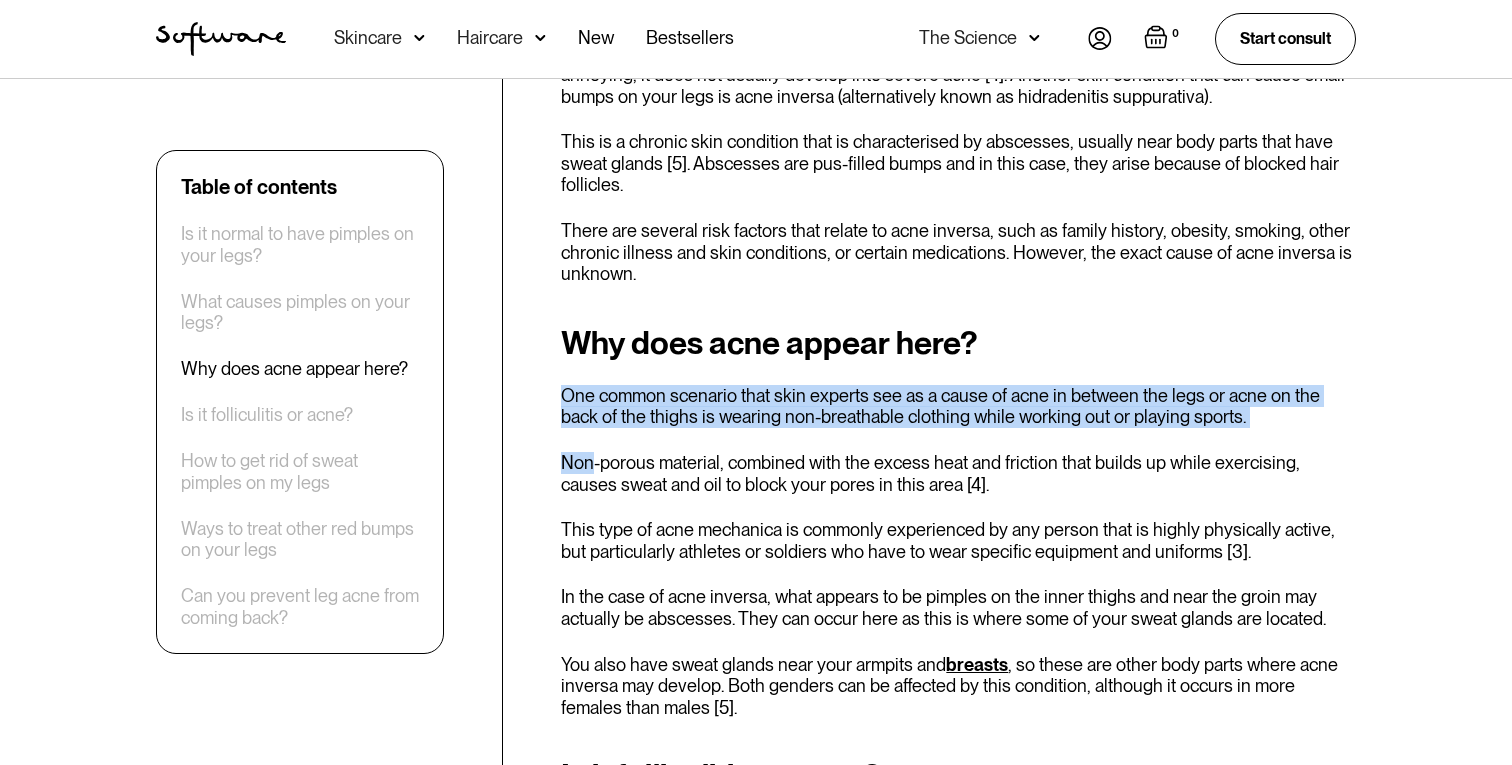 drag, startPoint x: 1141, startPoint y: 357, endPoint x: 1237, endPoint y: 438, distance: 125.60653 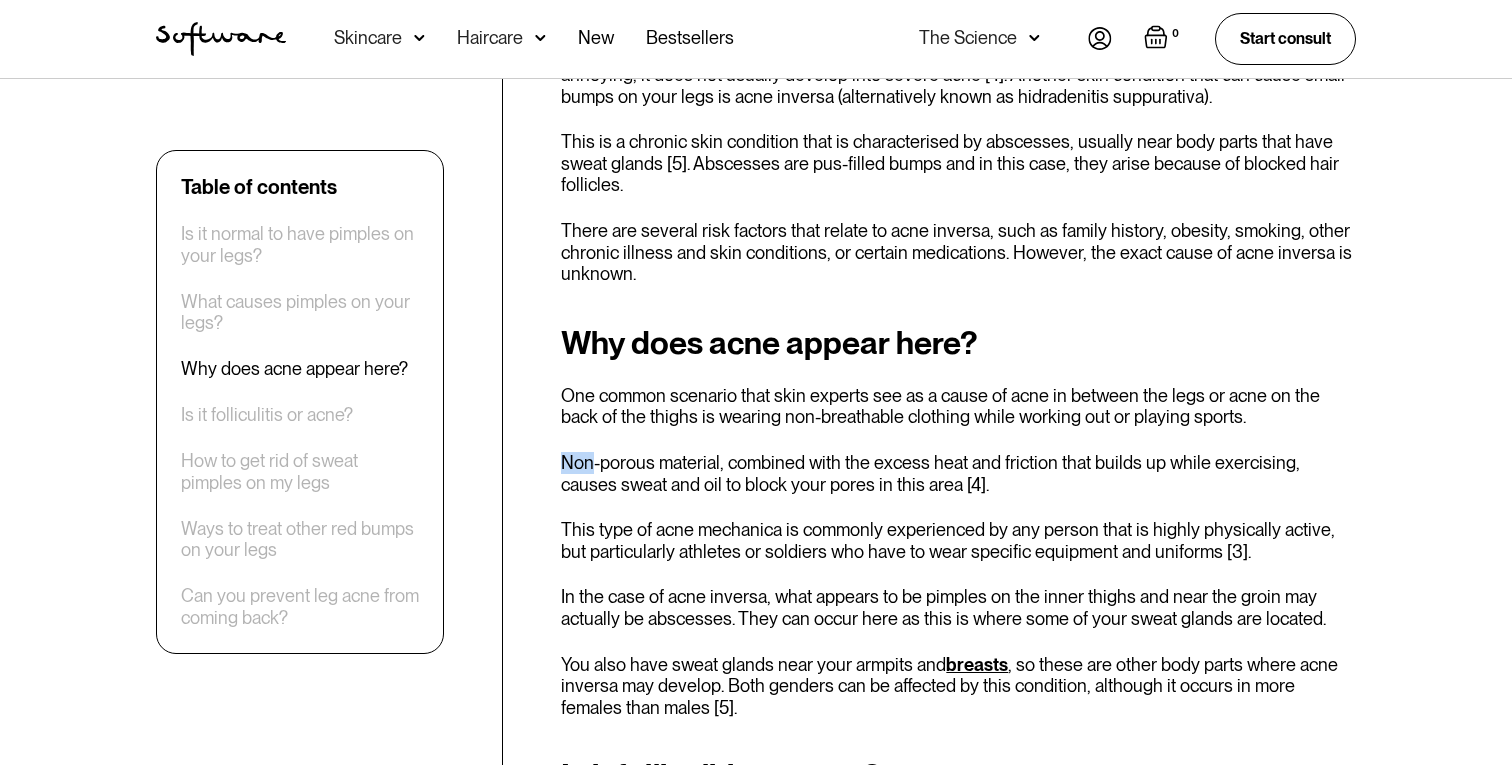drag, startPoint x: 1237, startPoint y: 438, endPoint x: 1237, endPoint y: 449, distance: 11 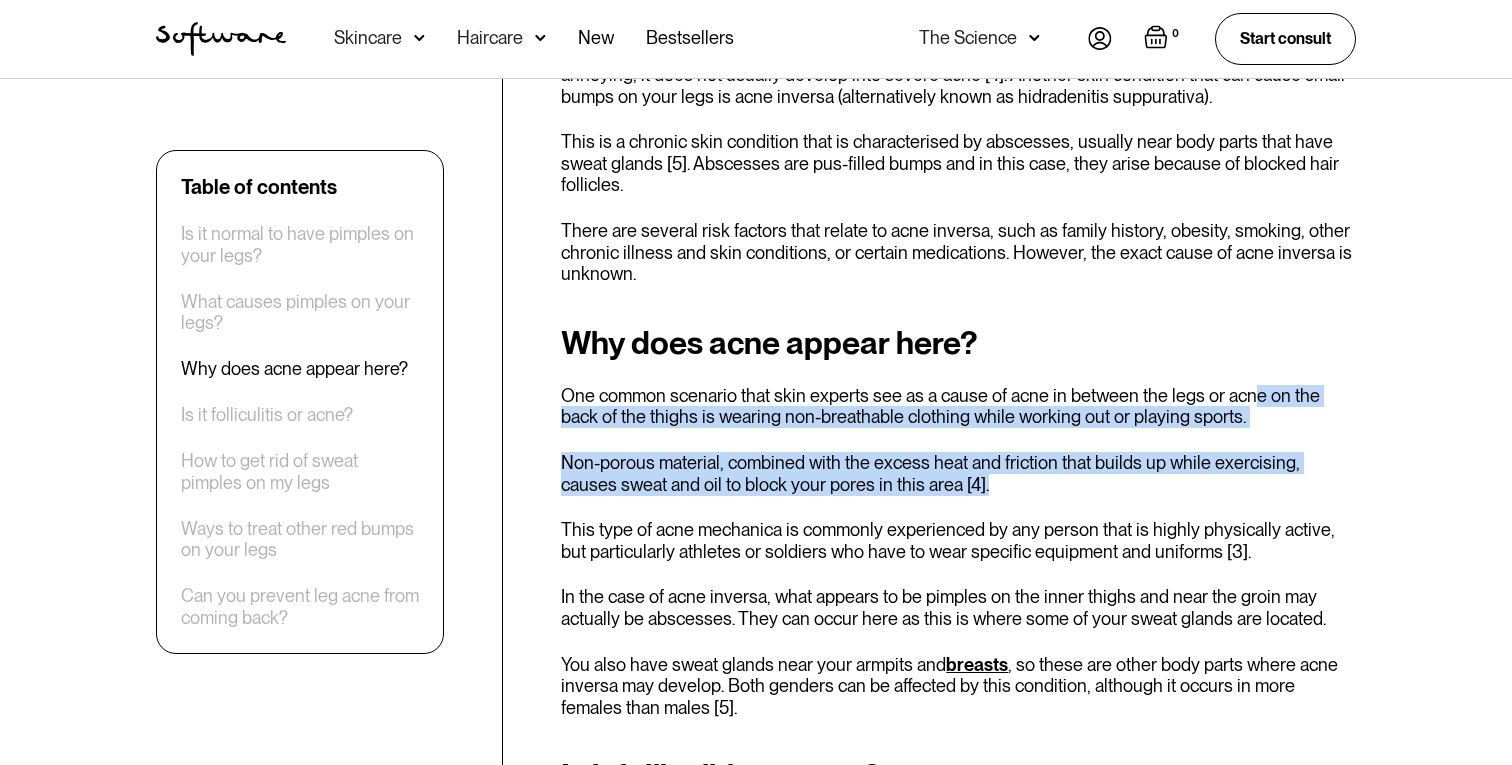 drag, startPoint x: 1225, startPoint y: 493, endPoint x: 1249, endPoint y: 404, distance: 92.17918 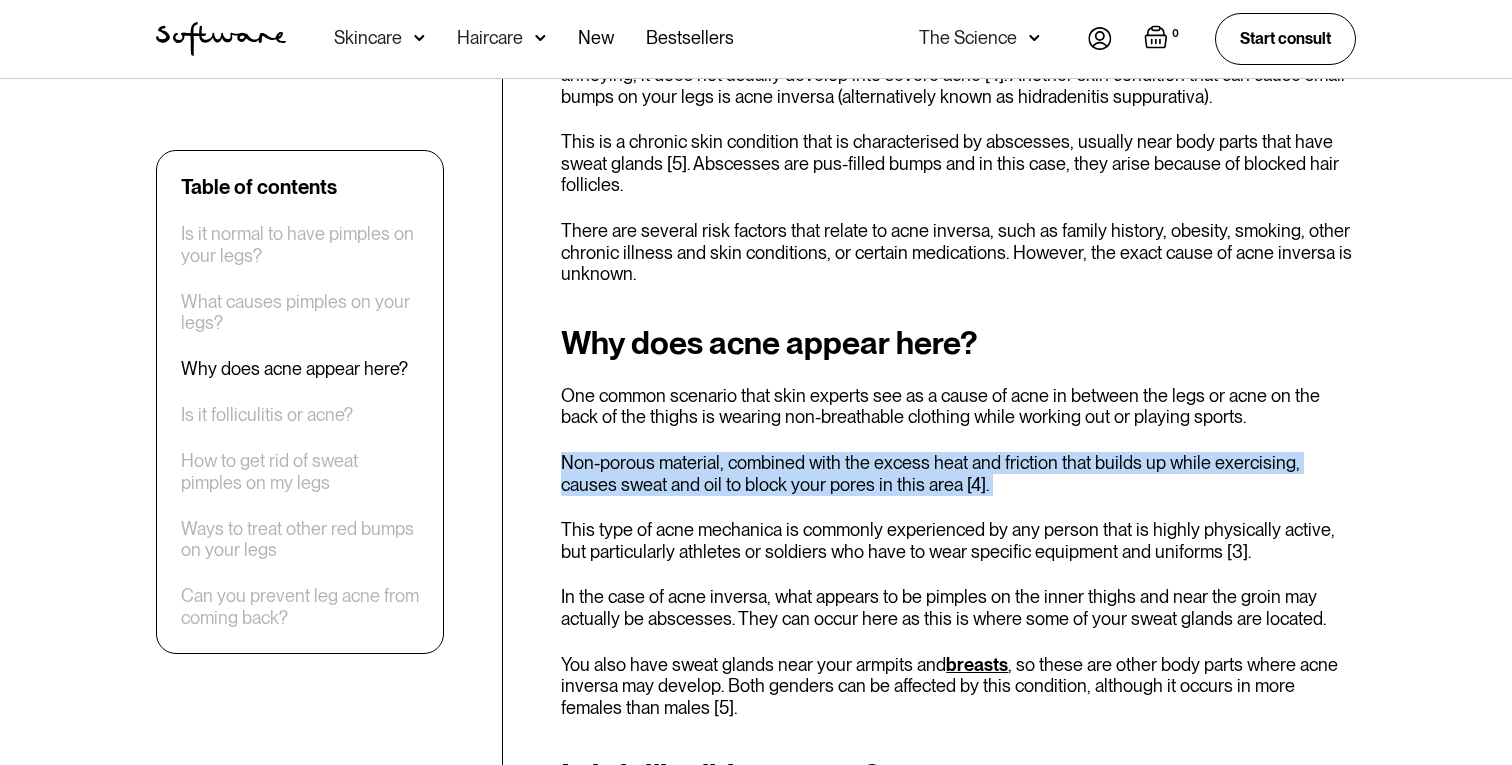 drag, startPoint x: 1251, startPoint y: 412, endPoint x: 1231, endPoint y: 513, distance: 102.96116 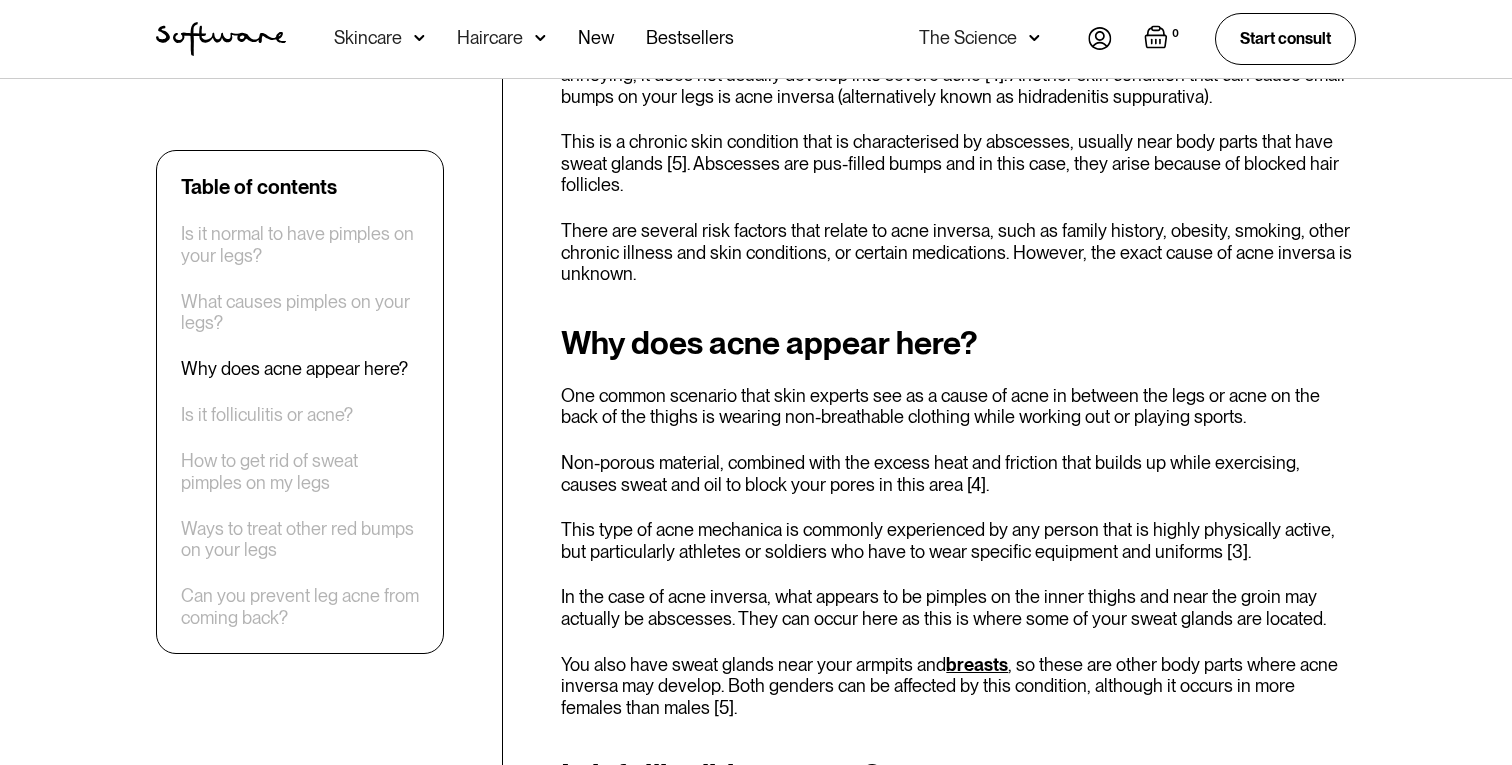 click on "Non-porous material, combined with the excess heat and friction that builds up while exercising, causes sweat and oil to block your pores in this area [4]." at bounding box center [958, 473] 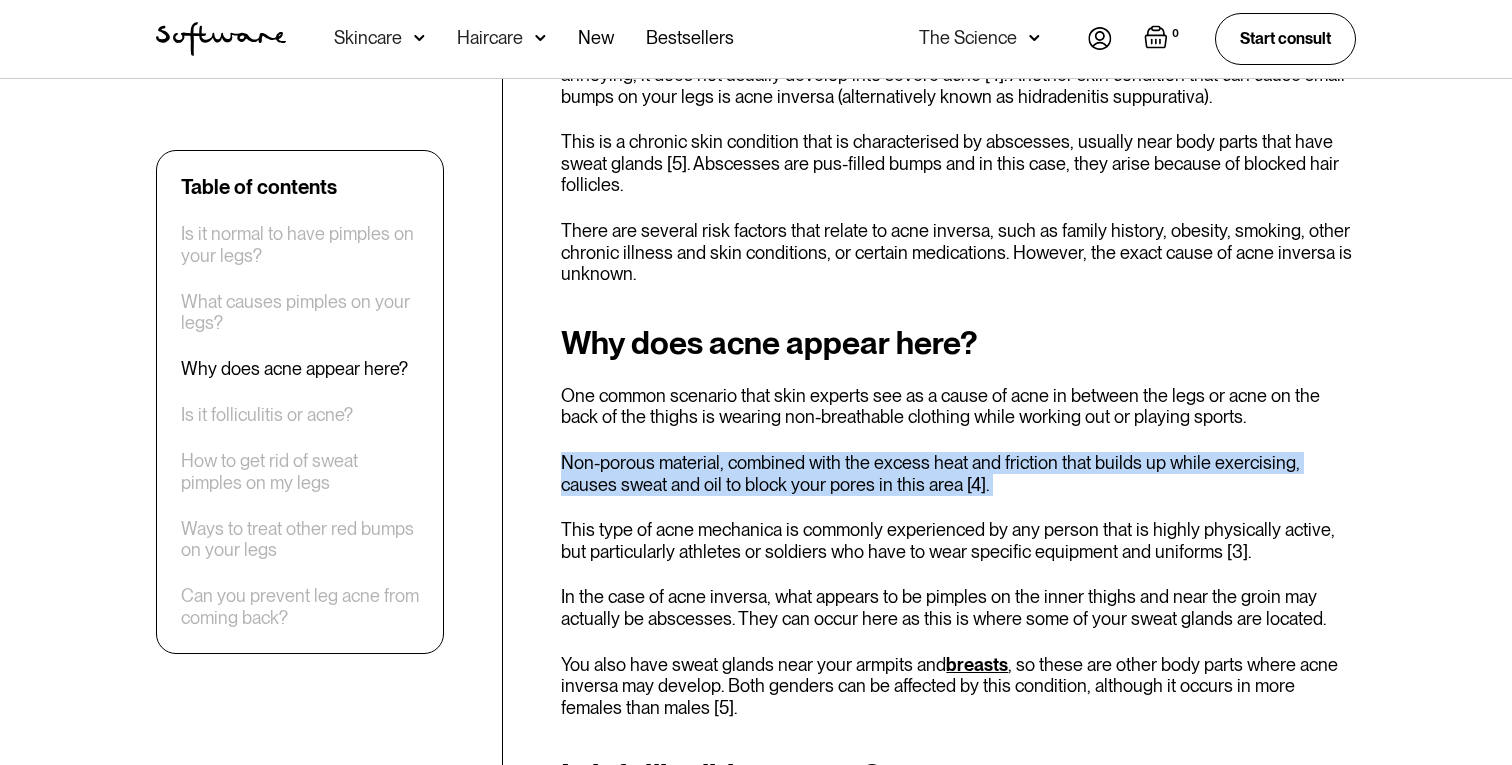 drag, startPoint x: 1238, startPoint y: 485, endPoint x: 1273, endPoint y: 410, distance: 82.764725 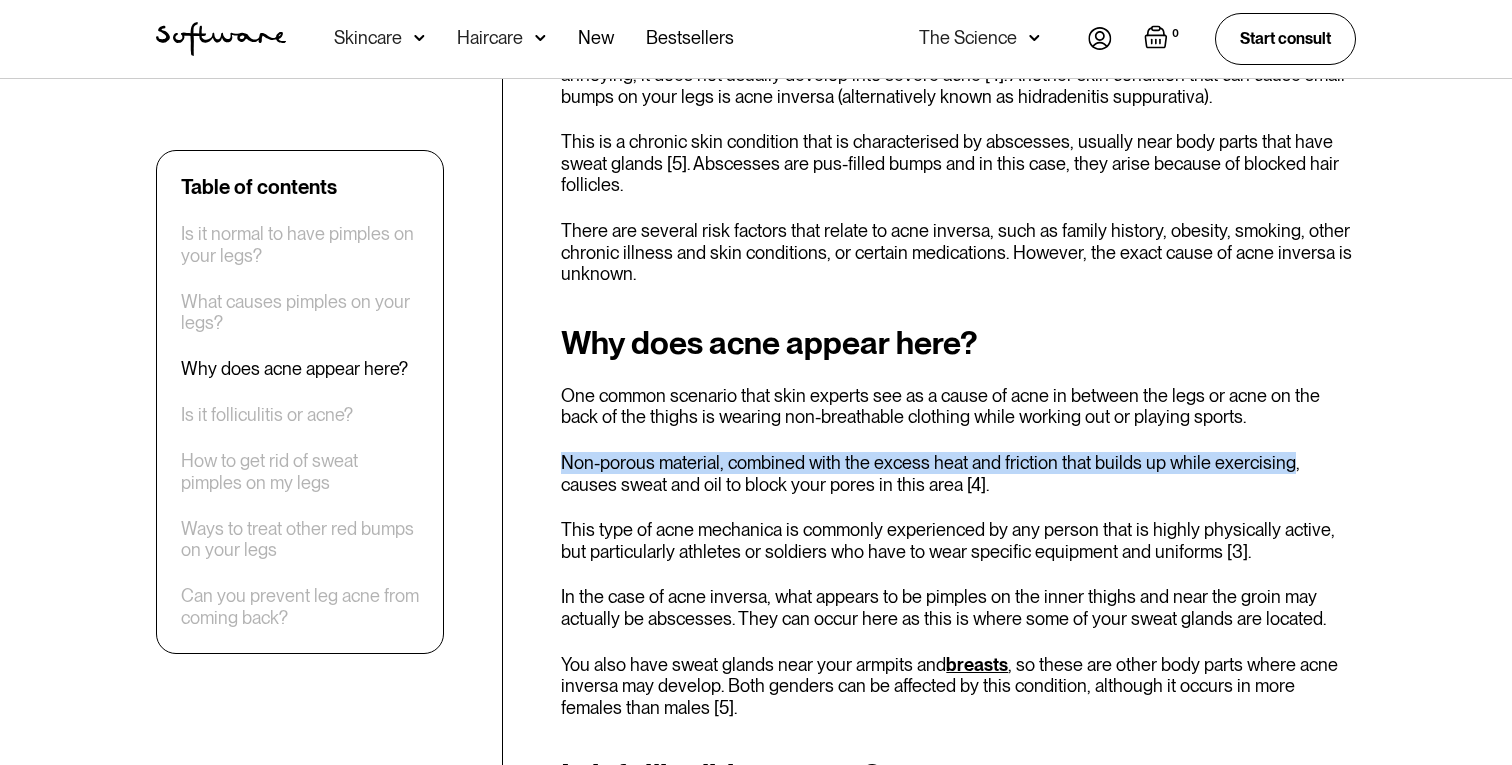 drag, startPoint x: 1274, startPoint y: 410, endPoint x: 1265, endPoint y: 471, distance: 61.66036 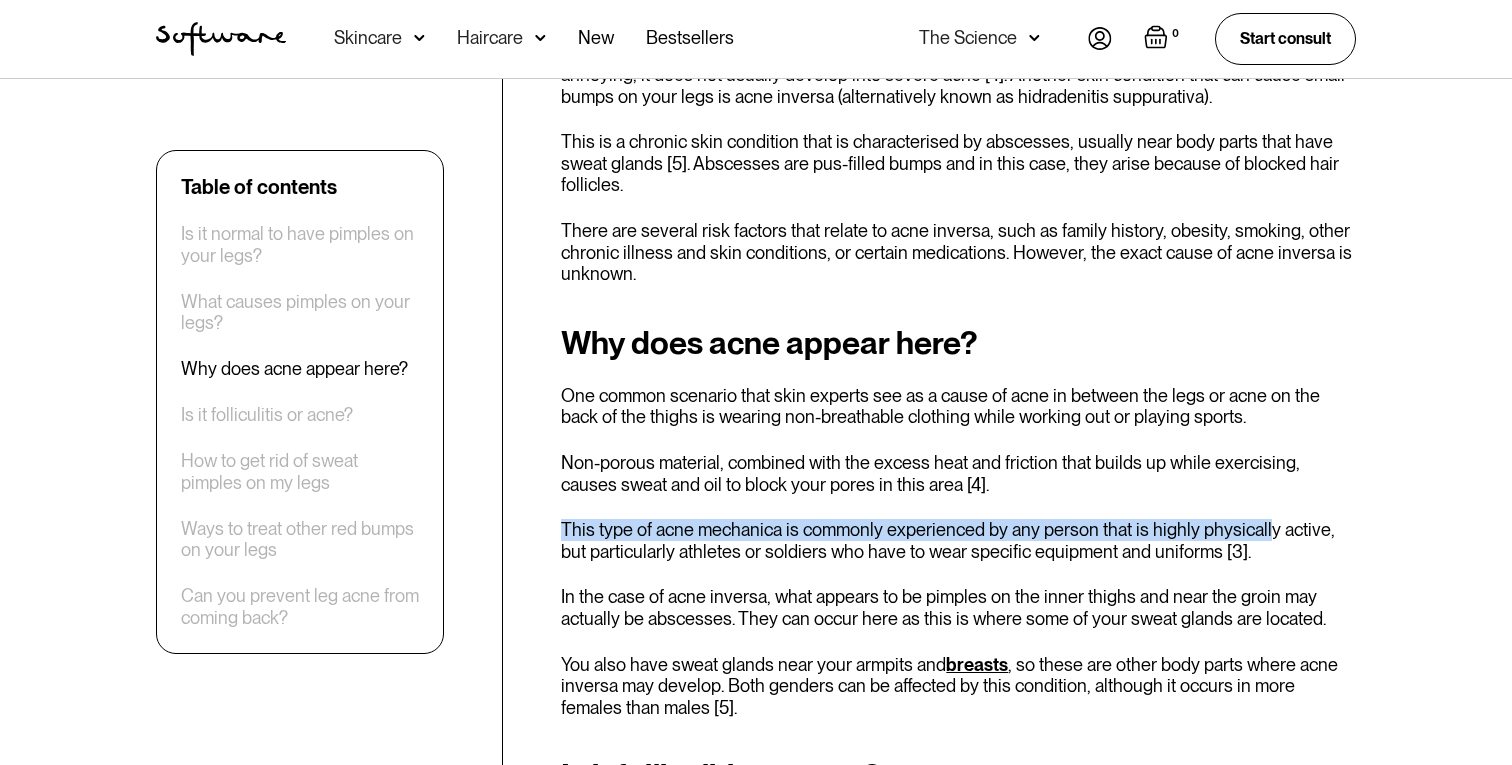 drag, startPoint x: 1262, startPoint y: 497, endPoint x: 1262, endPoint y: 549, distance: 52 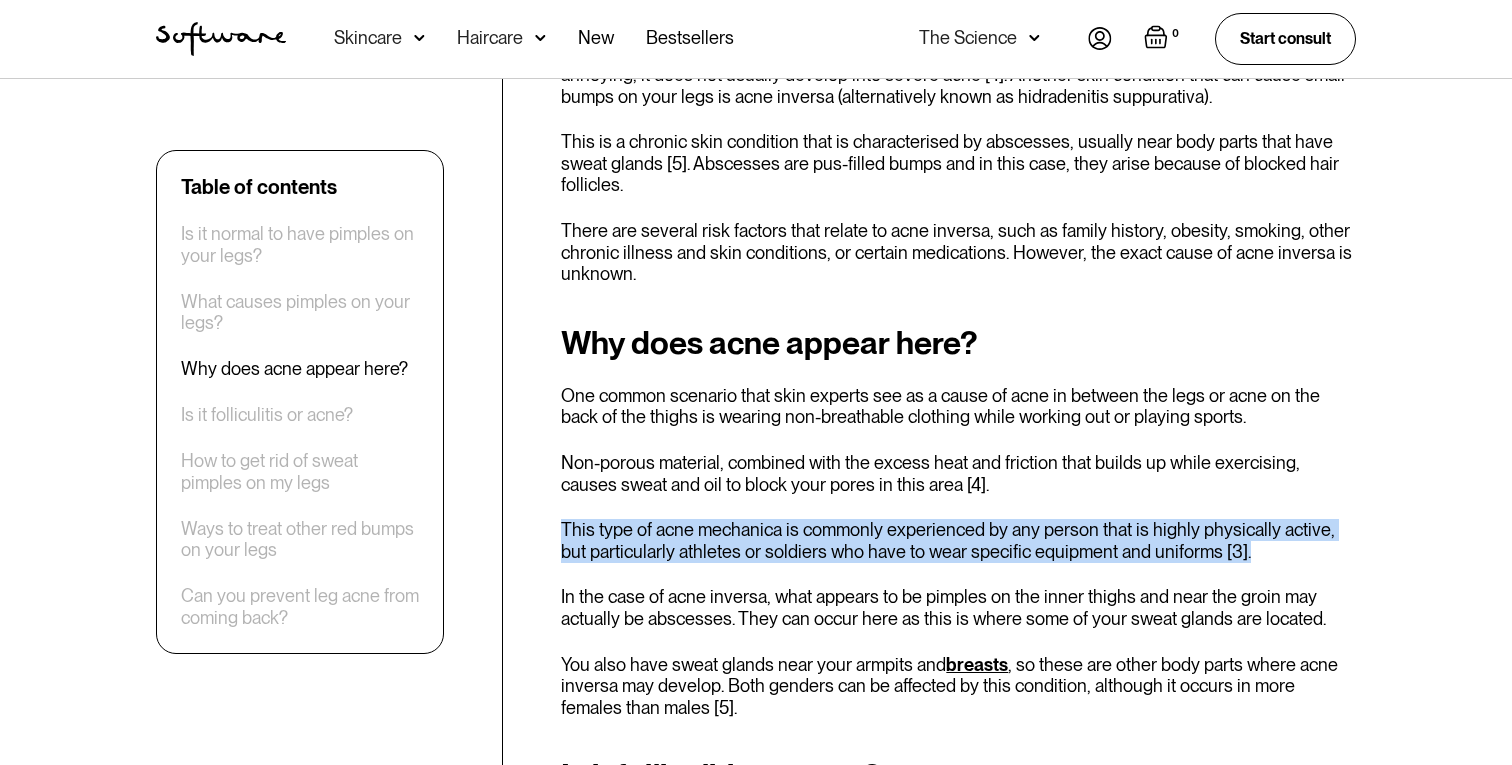 click on "This type of acne mechanica is commonly experienced by any person that is highly physically active, but particularly athletes or soldiers who have to wear specific equipment and uniforms [3]." at bounding box center [958, 540] 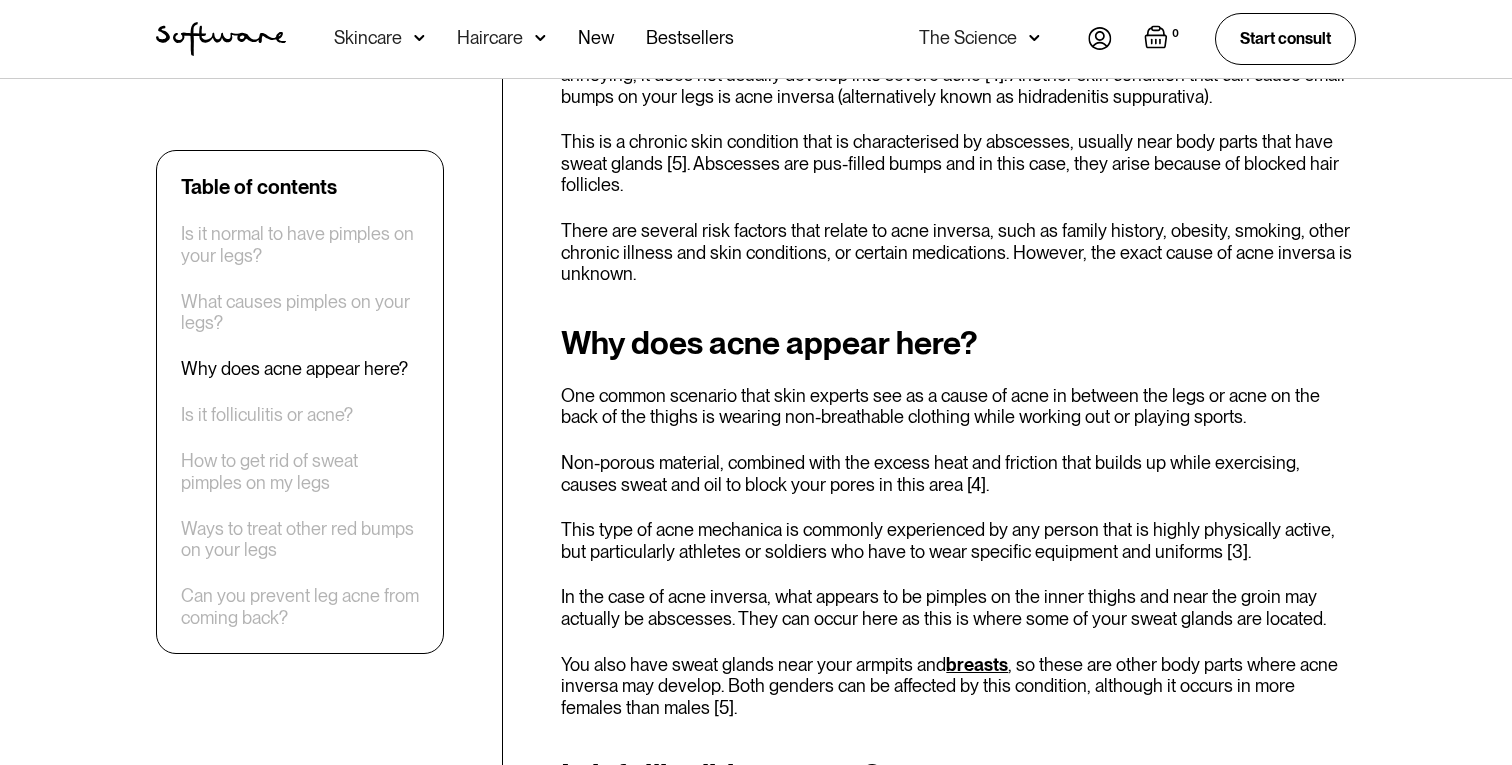 drag, startPoint x: 1262, startPoint y: 549, endPoint x: 1262, endPoint y: 455, distance: 94 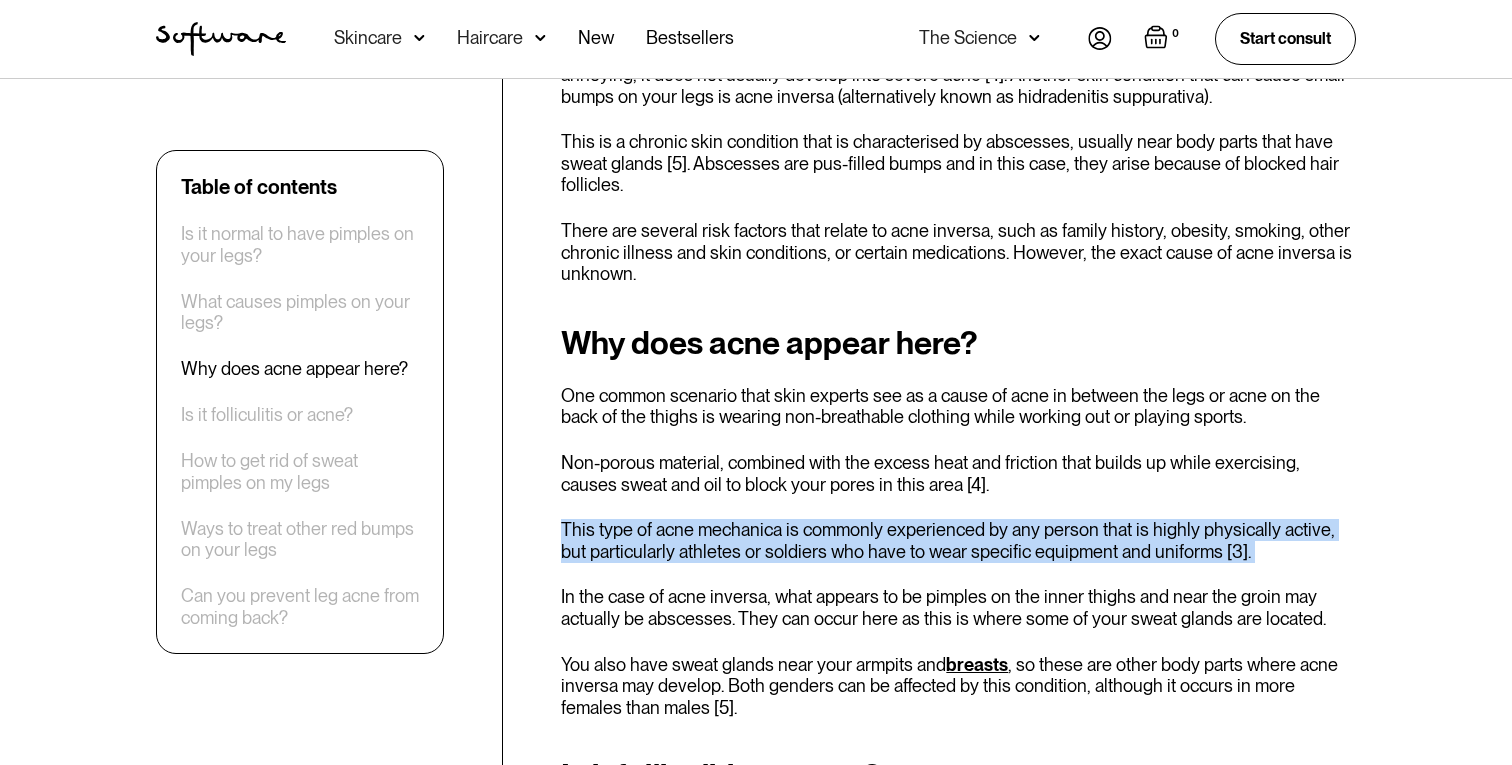 drag, startPoint x: 1251, startPoint y: 496, endPoint x: 1253, endPoint y: 577, distance: 81.02469 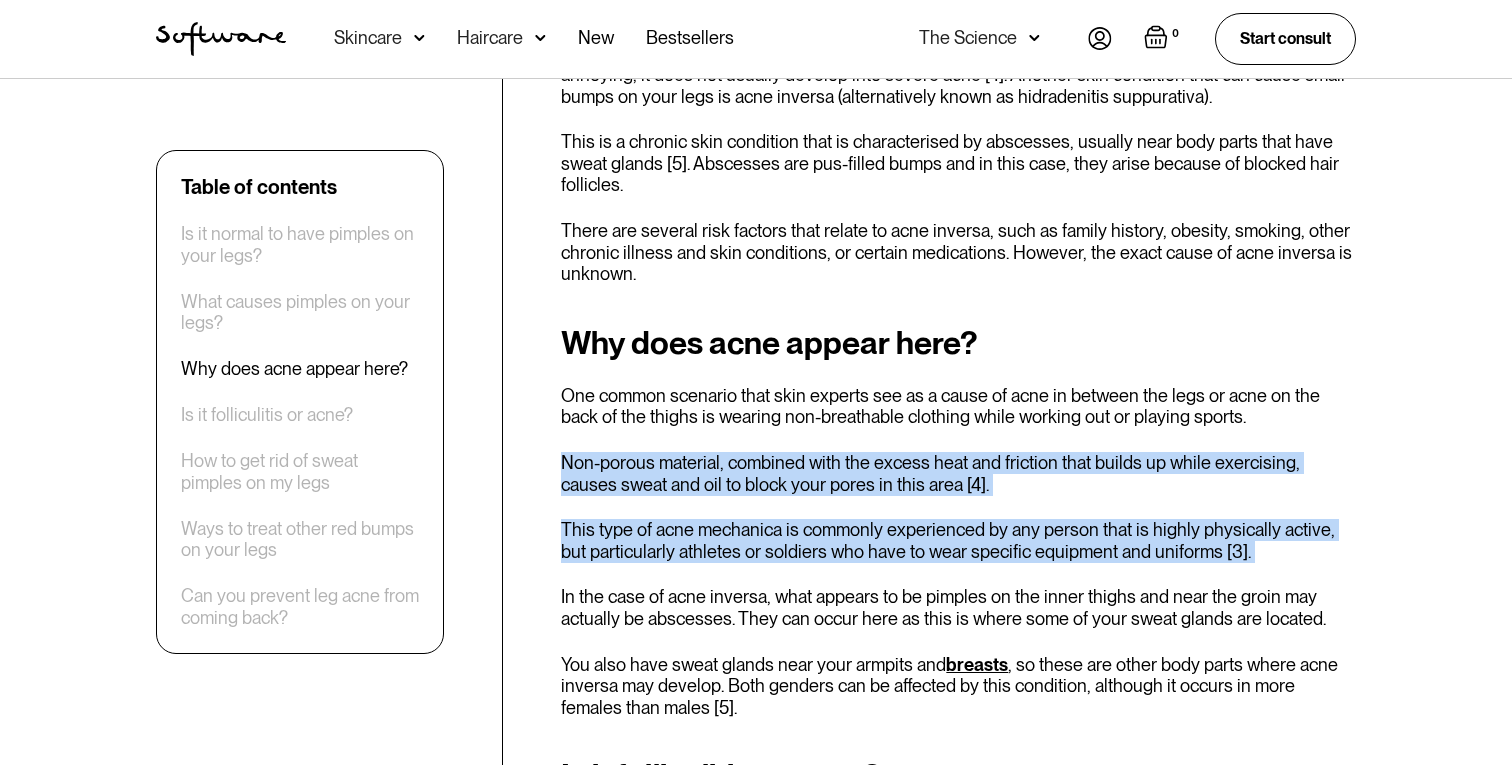 drag, startPoint x: 1253, startPoint y: 571, endPoint x: 1287, endPoint y: 432, distance: 143.09787 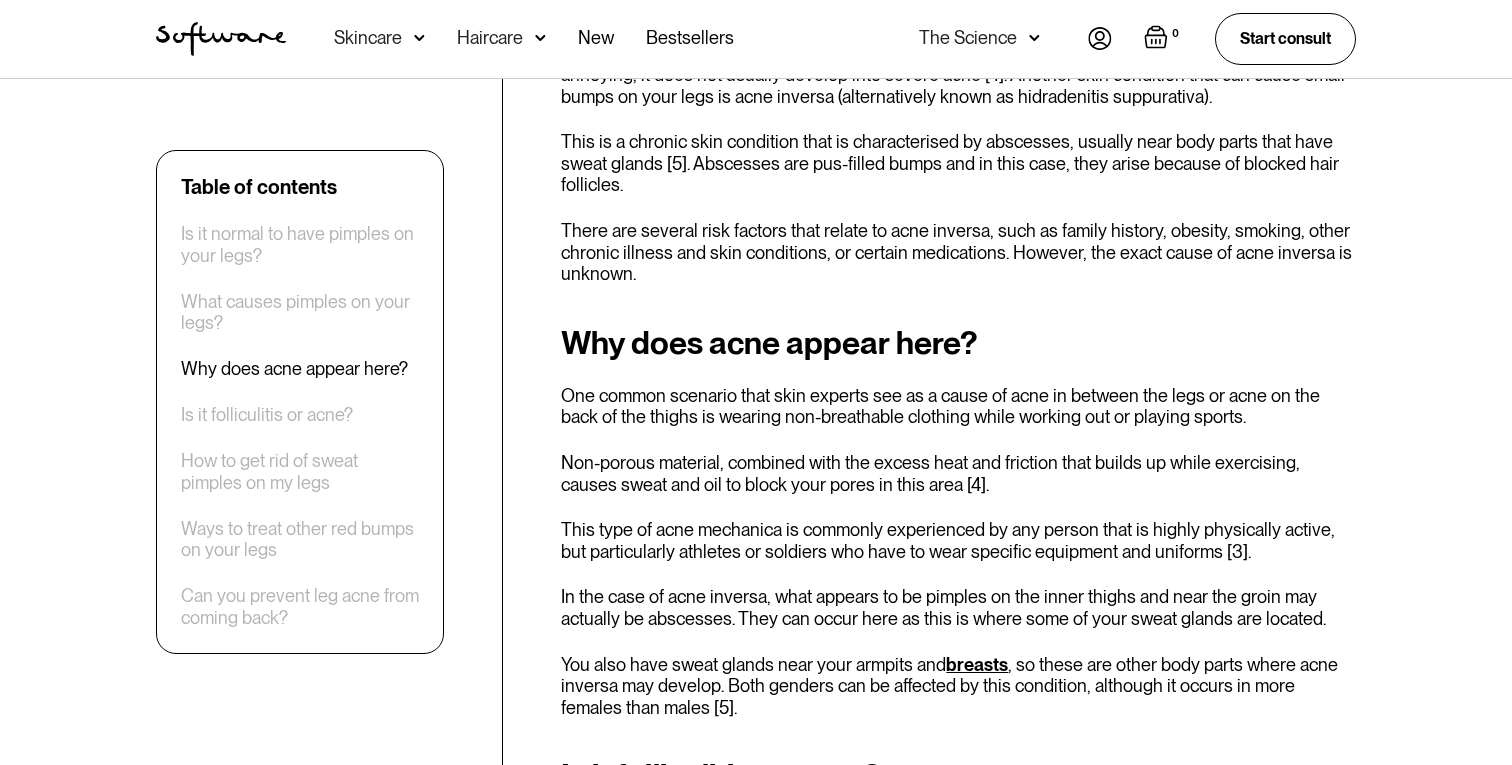 click on "Non-porous material, combined with the excess heat and friction that builds up while exercising, causes sweat and oil to block your pores in this area [4]." at bounding box center (958, 473) 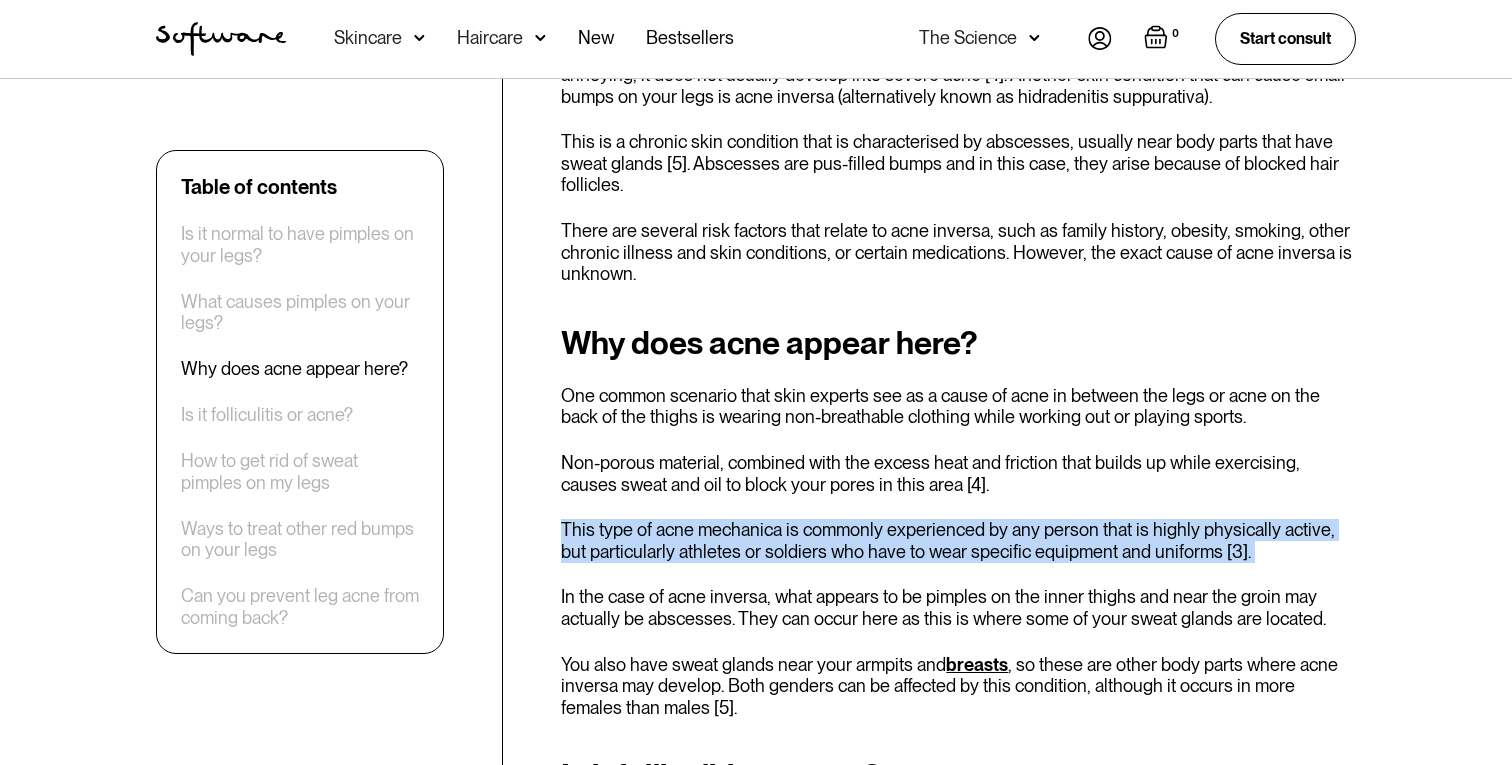 drag, startPoint x: 1261, startPoint y: 485, endPoint x: 1261, endPoint y: 574, distance: 89 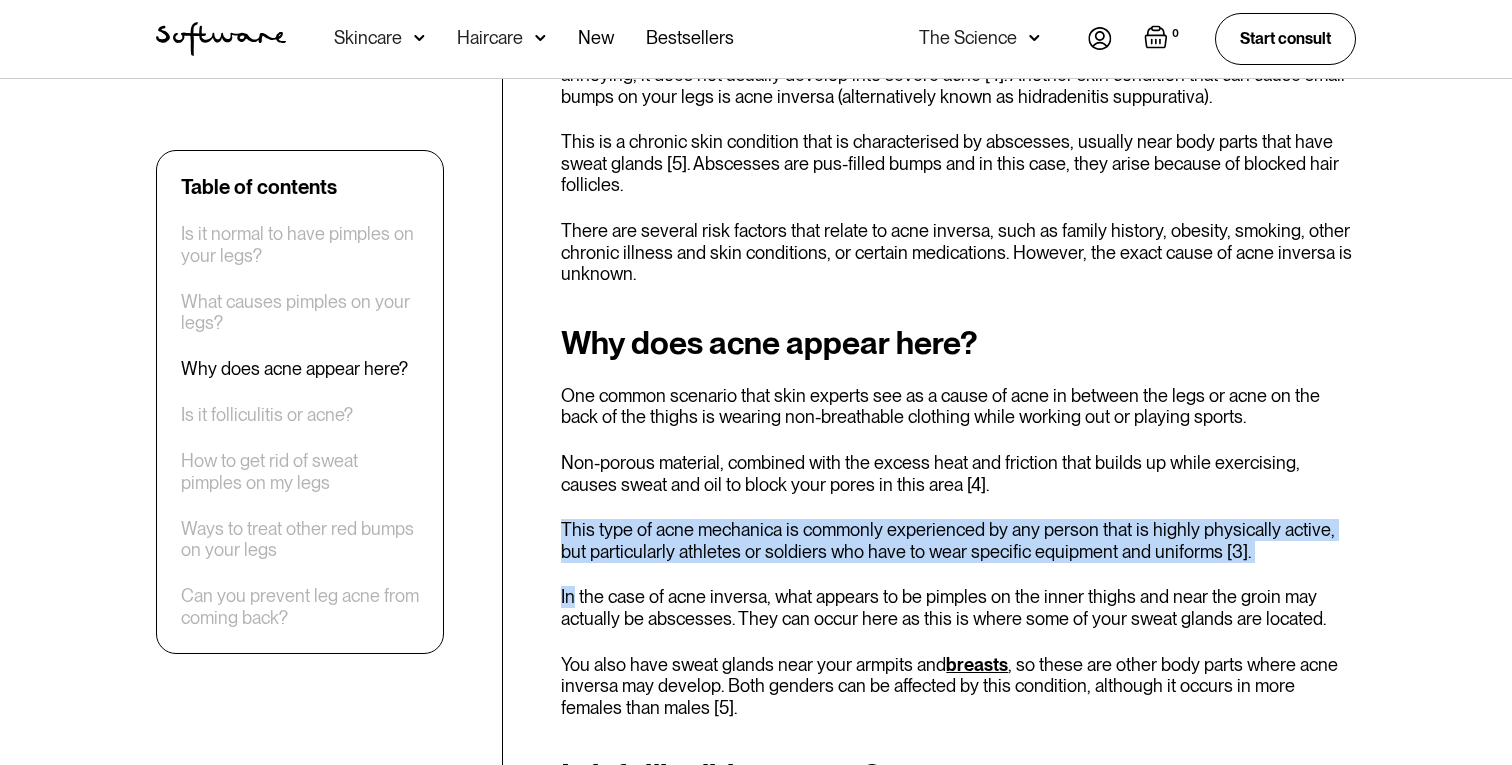 click on "Why does acne appear here? One common scenario that skin experts see as a cause of acne in between the legs or acne on the back of the thighs is wearing non-breathable clothing while working out or playing sports. Non-porous material, combined with the excess heat and friction that builds up while exercising, causes sweat and oil to block your pores in this area [4]. This type of acne mechanica is commonly experienced by any person that is highly physically active, but particularly athletes or soldiers who have to wear specific equipment and uniforms [3]. In the case of acne inversa, what appears to be pimples on the inner thighs and near the groin may actually be abscesses. They can occur here as this is where some of your sweat glands are located. You also have sweat glands near your armpits and  breasts , so these are other body parts where acne inversa may develop. Both genders can be affected by this condition, although it occurs in more females than males [5]." at bounding box center [958, 522] 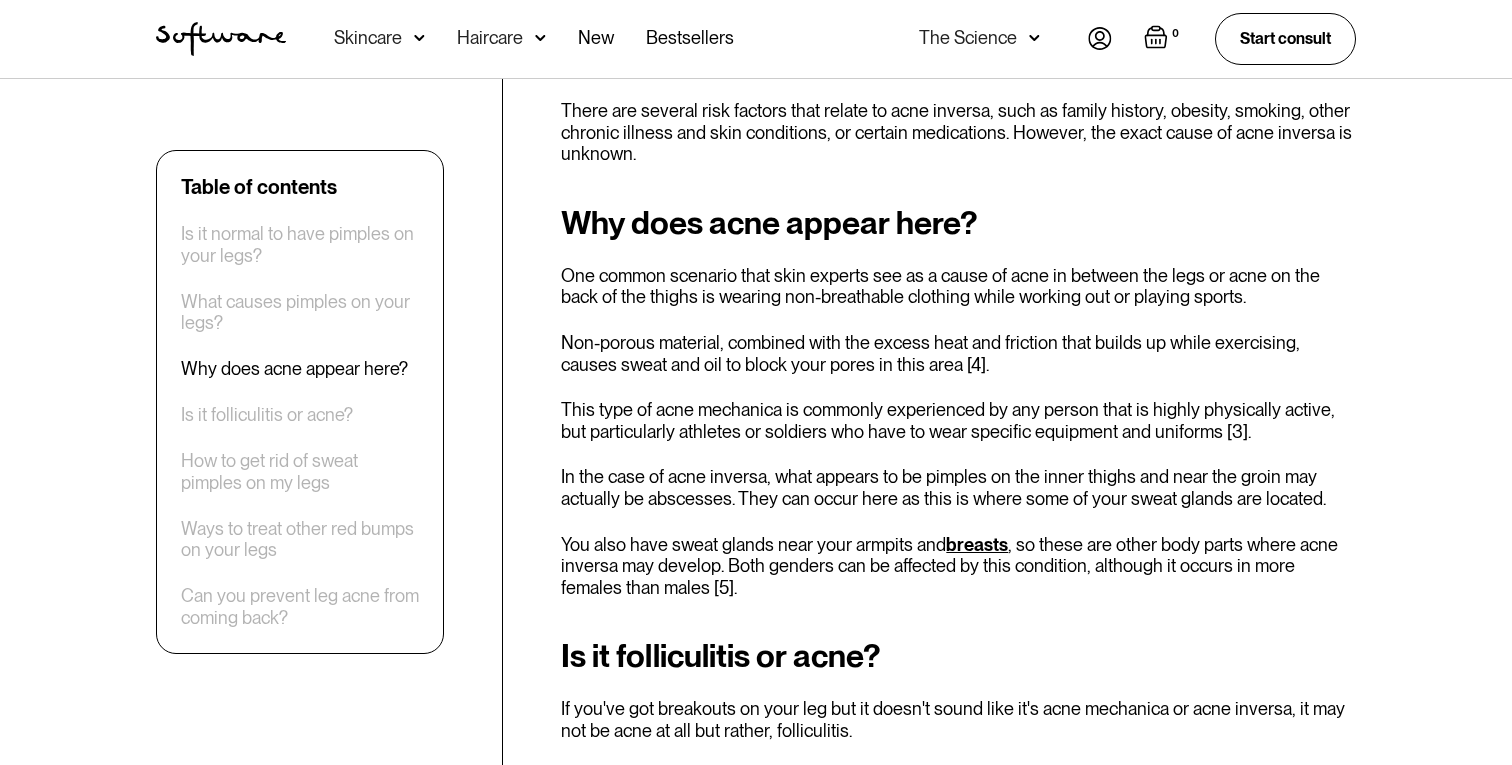 scroll, scrollTop: 1782, scrollLeft: 0, axis: vertical 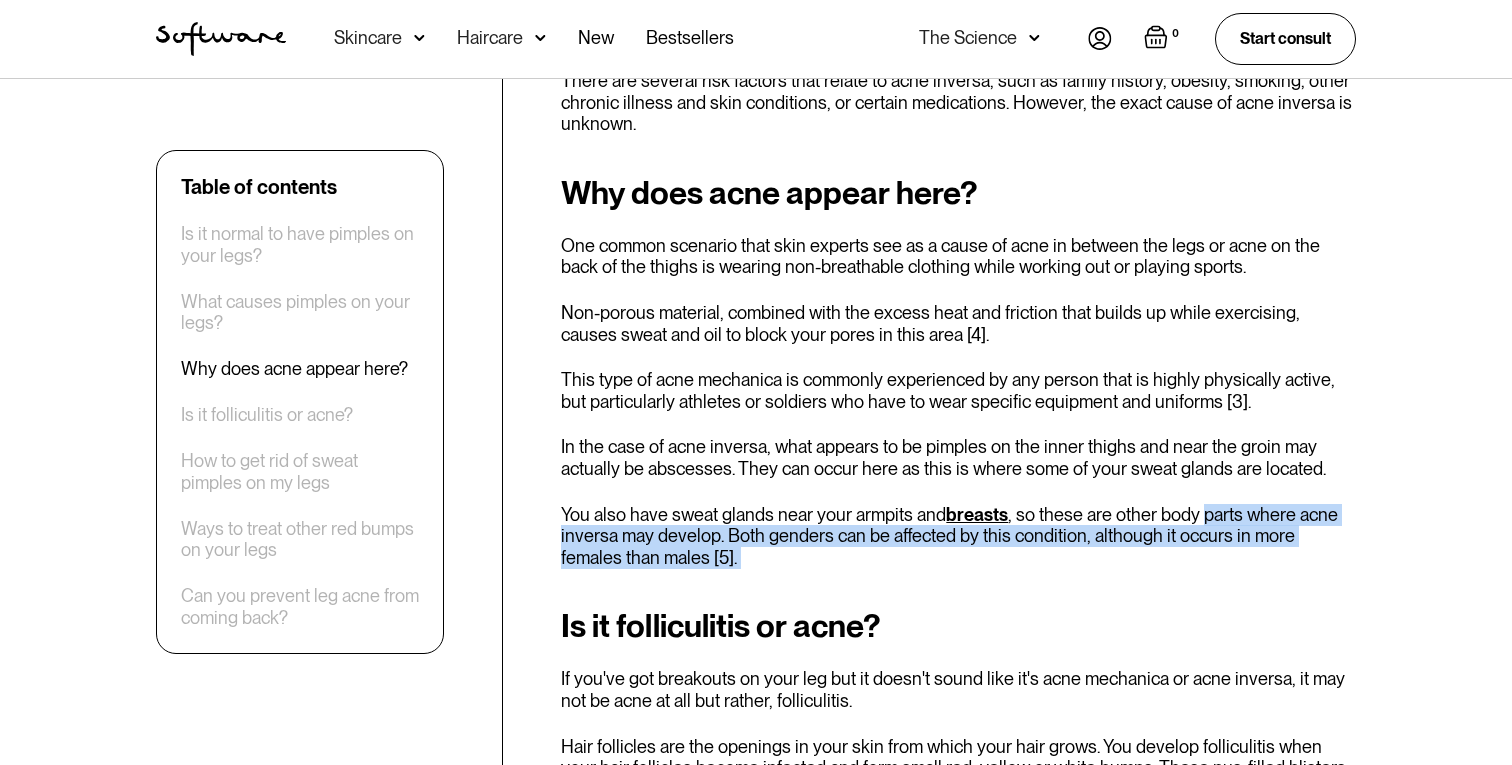 drag, startPoint x: 1201, startPoint y: 509, endPoint x: 1142, endPoint y: 620, distance: 125.70601 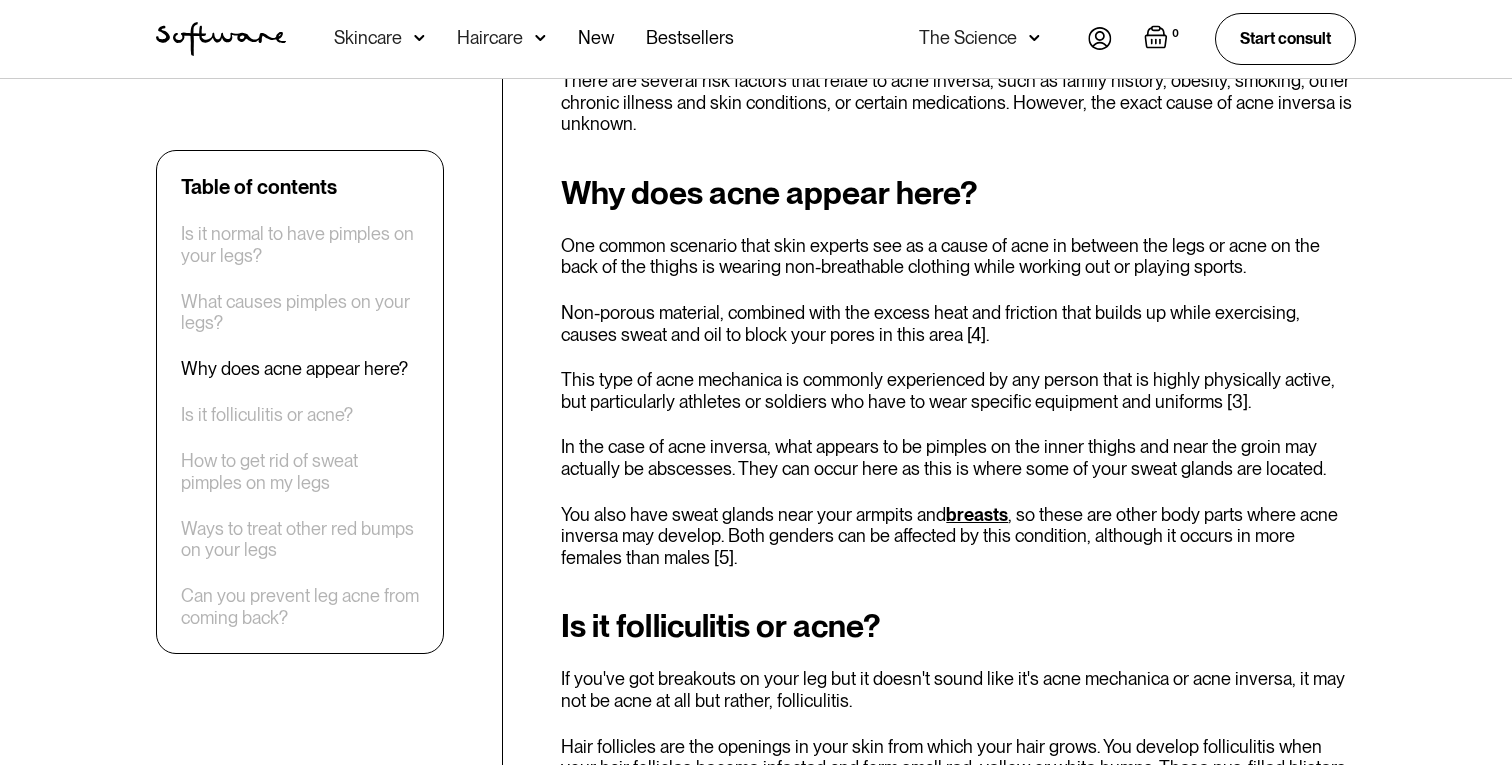 click on "Body acne  is an extremely common skin condition that affects a staggering amount of people. In [COUNTRY], 93.3% of people aged 16 to 18 experience acne, while international studies have shown that acne occurs in 85% of people aged 12 to 24 years [1]. It's estimated that around half of the people who experience acne also get  breakouts on their back  and about 15% get them on their  chest  [2]. It's also common to get acne on your legs and thighs. Depending on the type of red lumps and raised bumps that appear on your thighs, near your groin or lower legs, you may be able to treat these breakouts in a similar way to facial acne. But, in certain cases, what looks like a pimple on your leg may be another condition that requires a different treatment. Is it normal to have pimples on your legs? arms  or back. The medical term for breakouts on these body parts is called  acne vulgaris . It is generally referred to as common acne because it is the most prevalent skin condition that causes pimples [3]. This  pores" at bounding box center [958, 904] 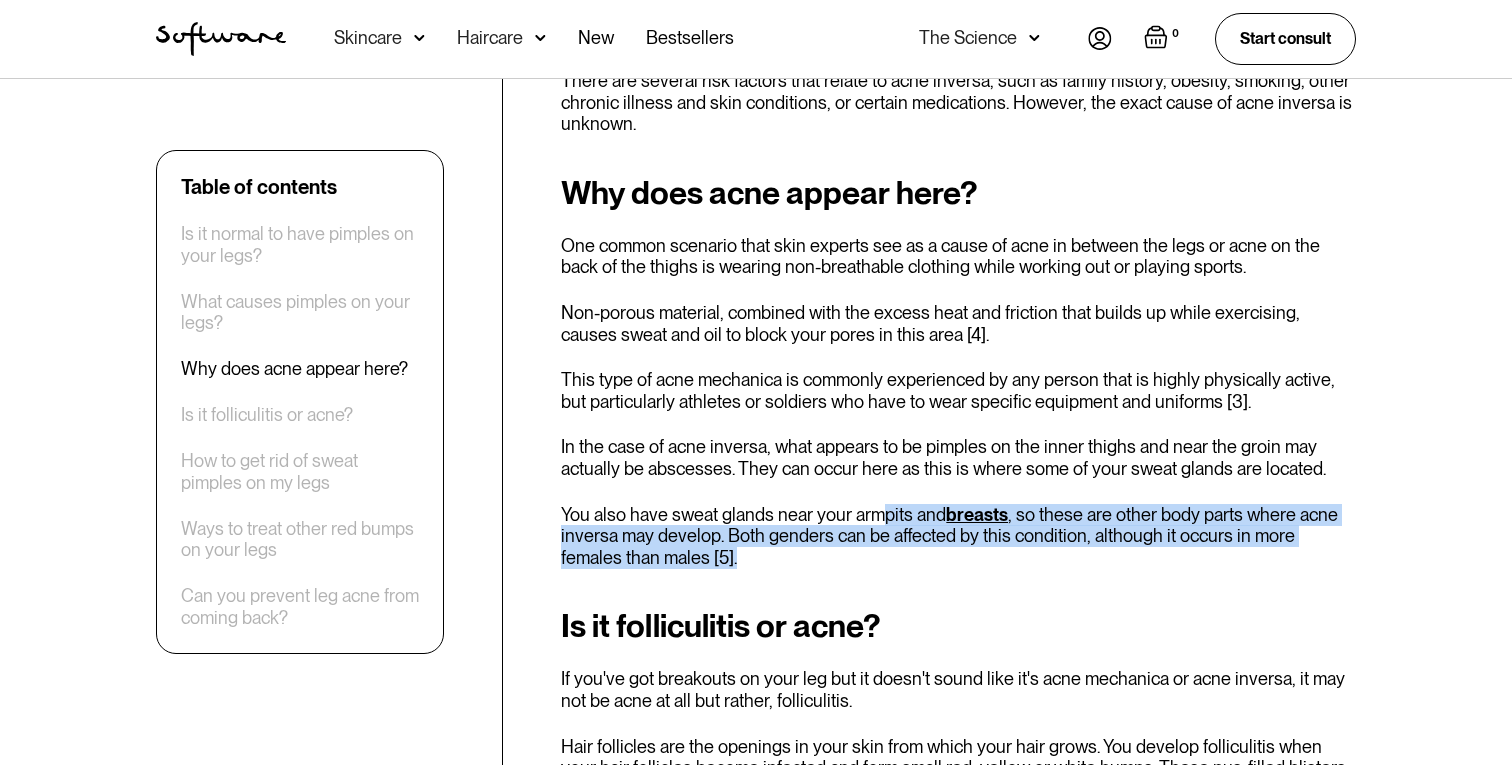 drag, startPoint x: 1177, startPoint y: 555, endPoint x: 882, endPoint y: 513, distance: 297.97482 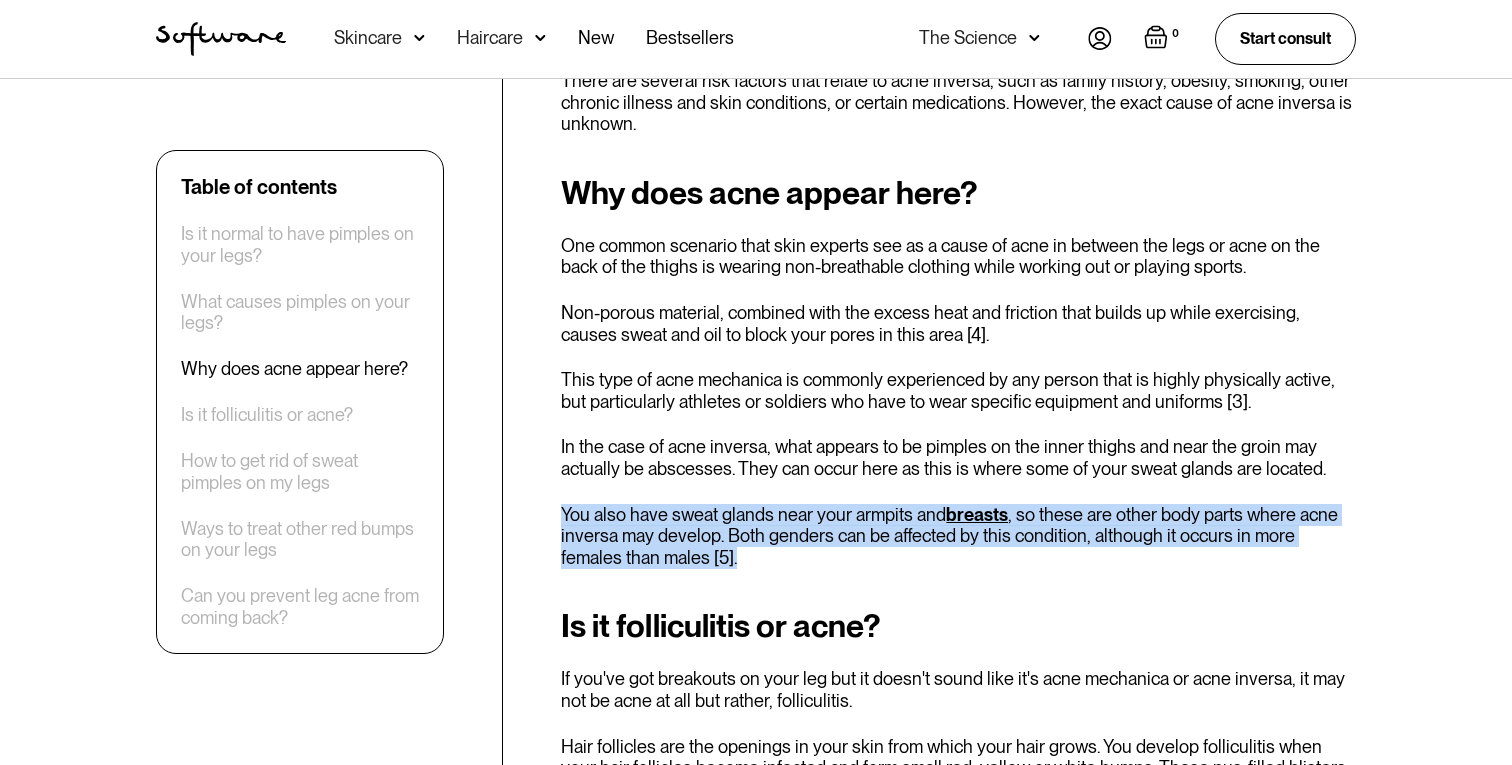 drag, startPoint x: 897, startPoint y: 489, endPoint x: 867, endPoint y: 552, distance: 69.77822 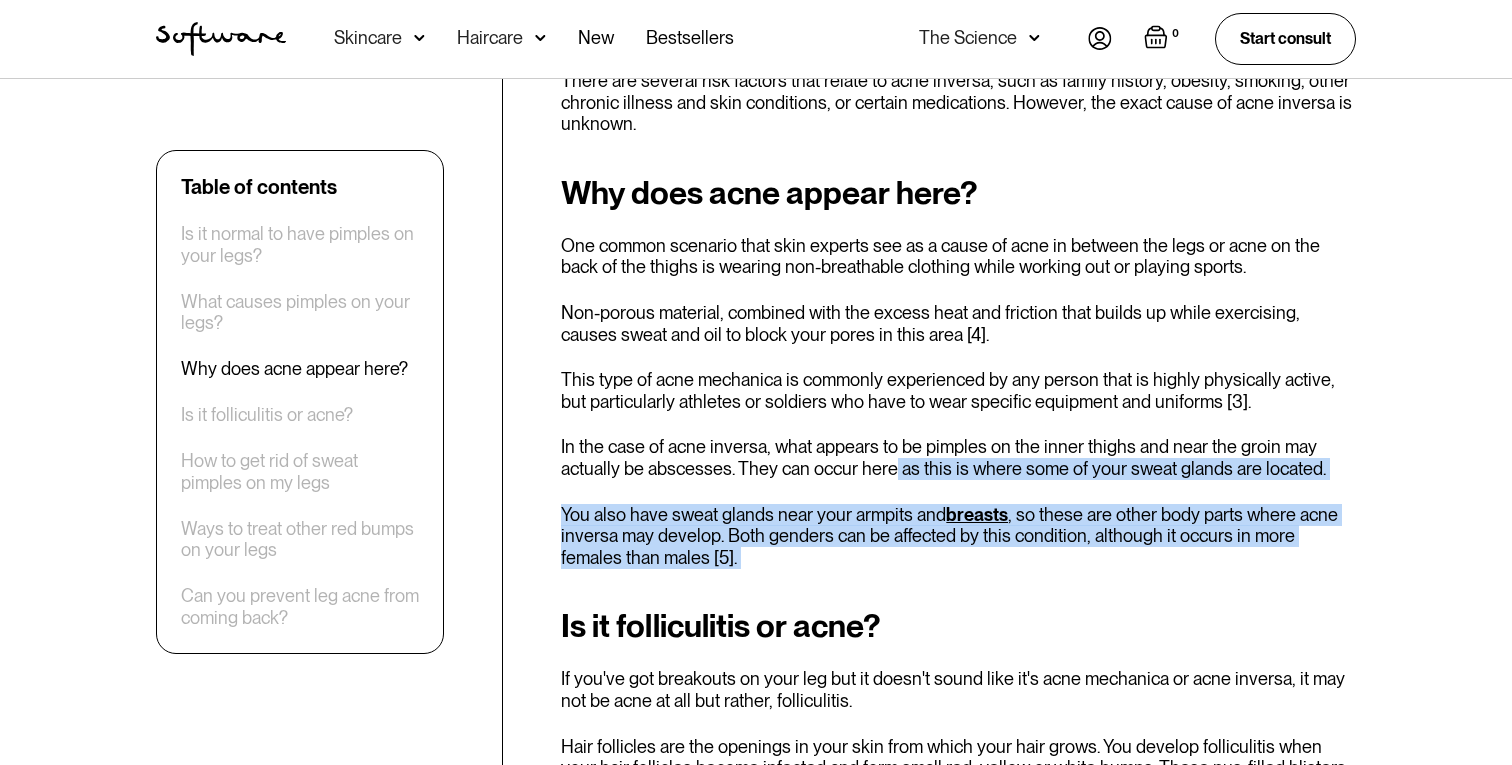 drag, startPoint x: 867, startPoint y: 552, endPoint x: 896, endPoint y: 472, distance: 85.09406 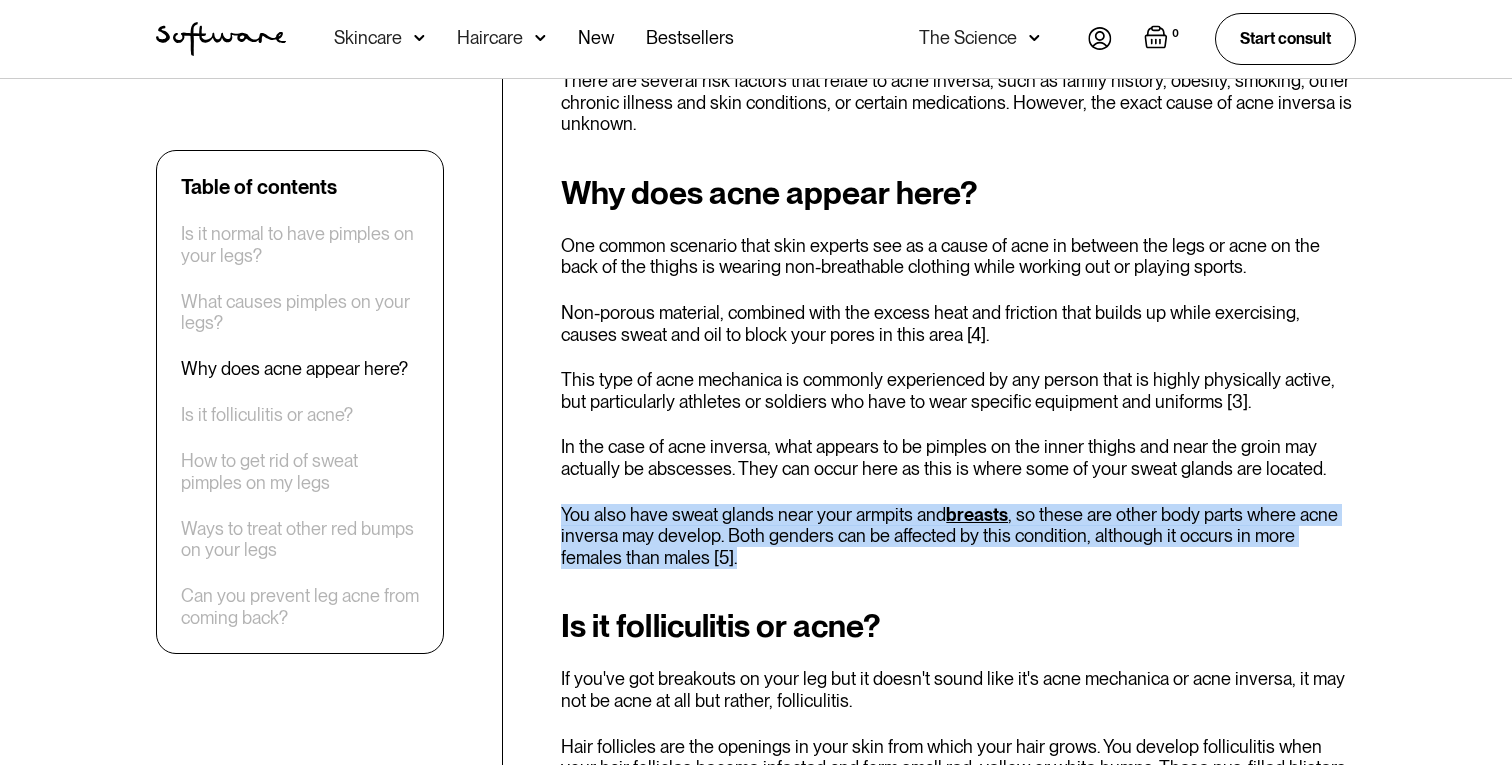drag, startPoint x: 890, startPoint y: 488, endPoint x: 878, endPoint y: 552, distance: 65.11528 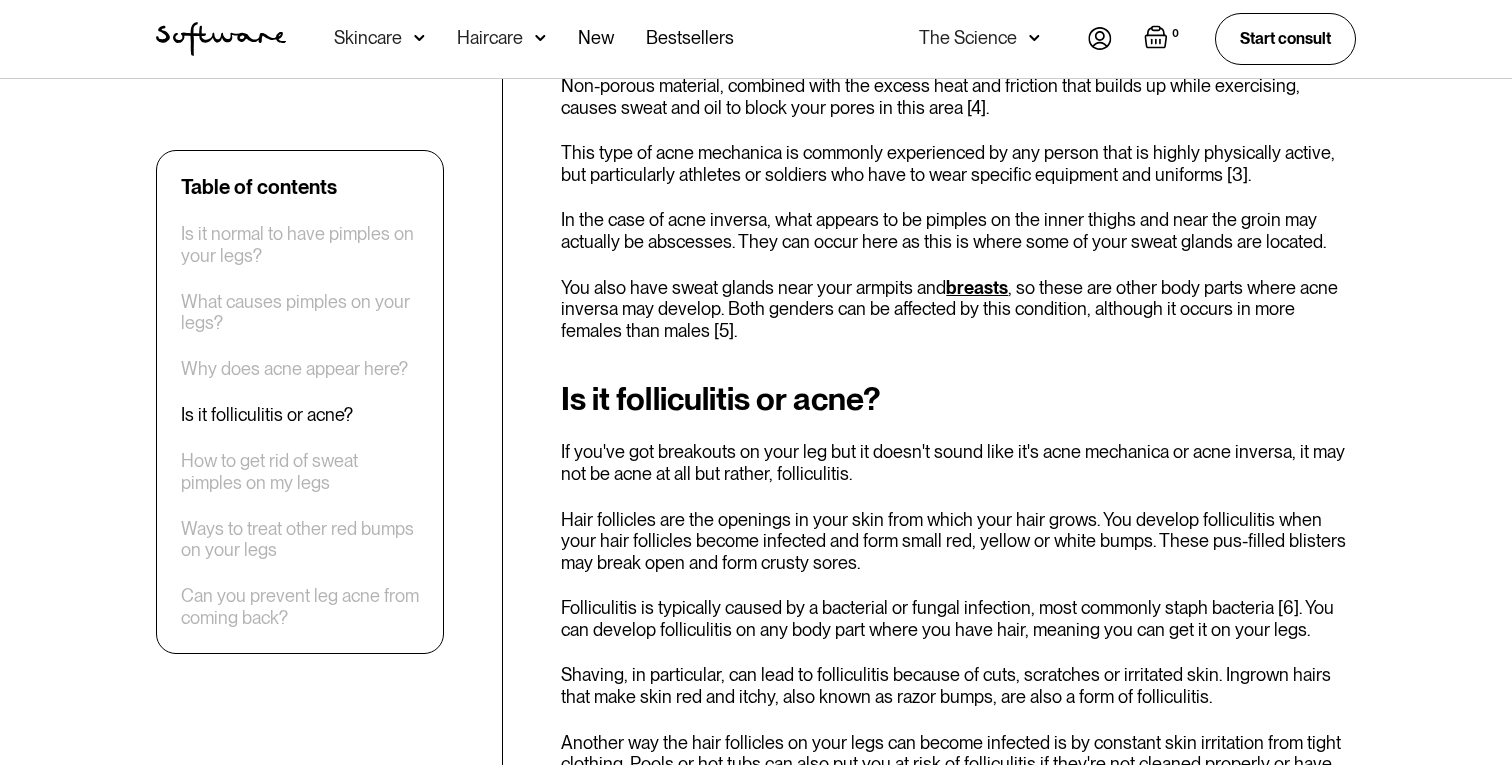 scroll, scrollTop: 2011, scrollLeft: 0, axis: vertical 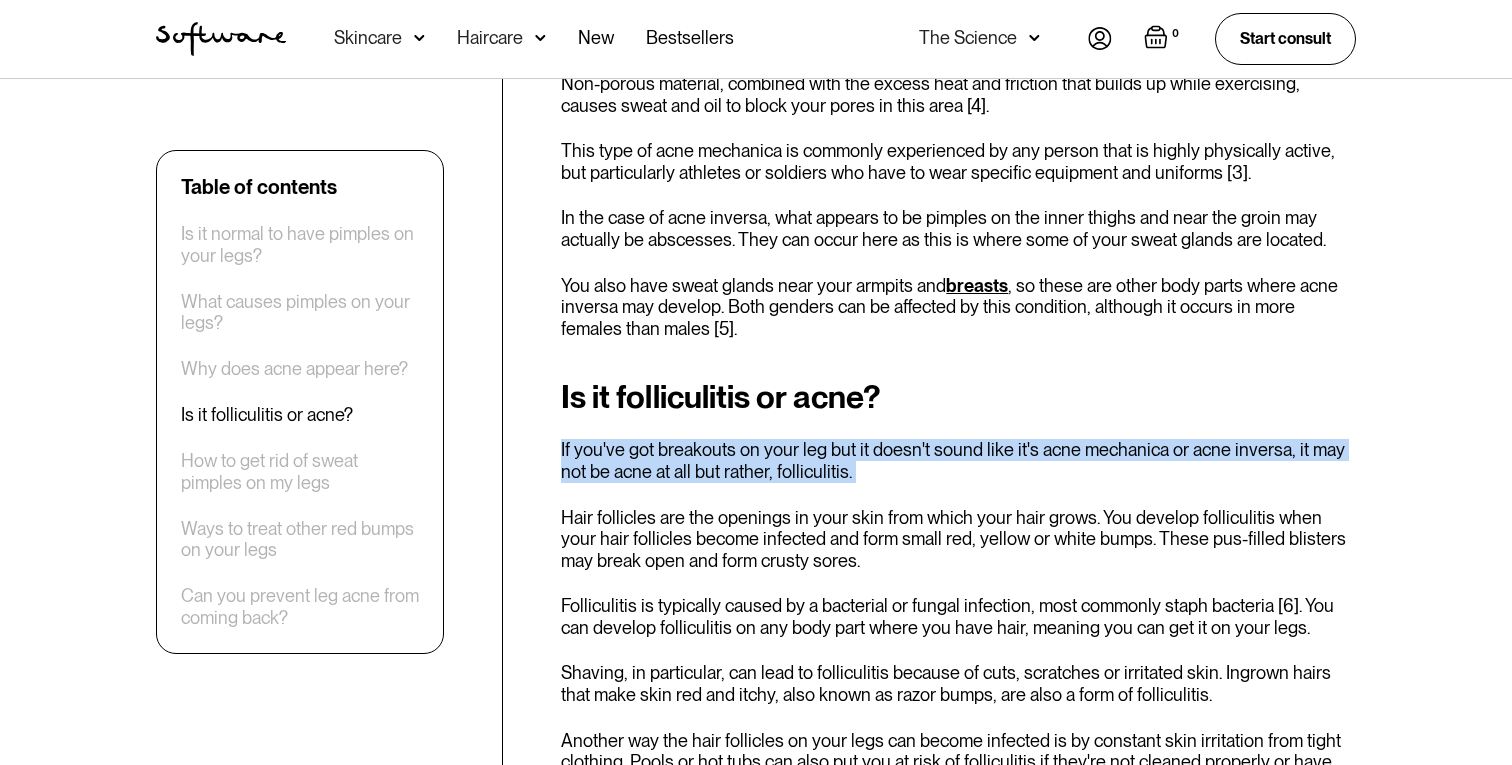 drag, startPoint x: 965, startPoint y: 389, endPoint x: 909, endPoint y: 507, distance: 130.61394 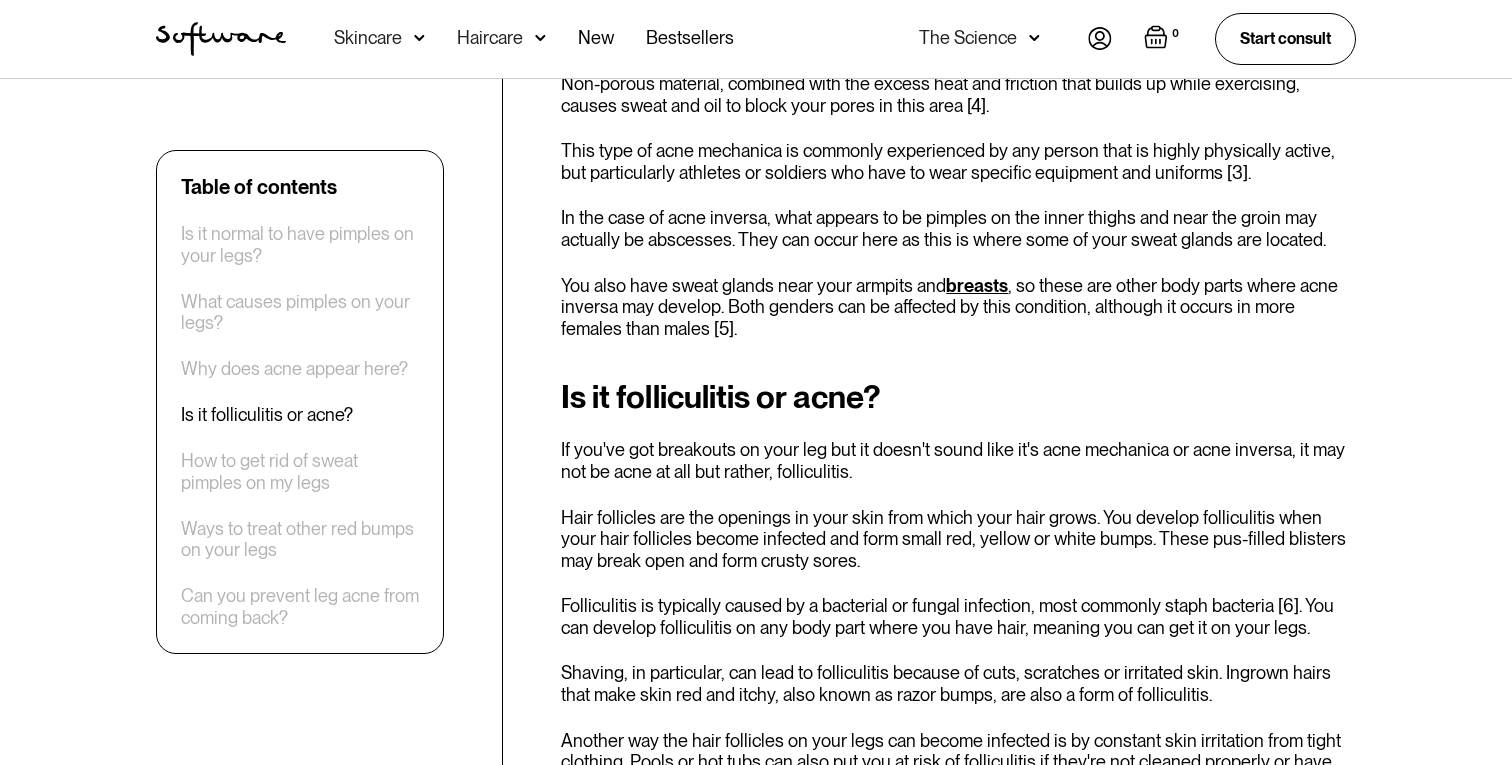 click on "Hair follicles are the openings in your skin from which your hair grows. You develop folliculitis when your hair follicles become infected and form small red, yellow or white bumps. These pus-filled blisters may break open and form crusty sores." at bounding box center [958, 539] 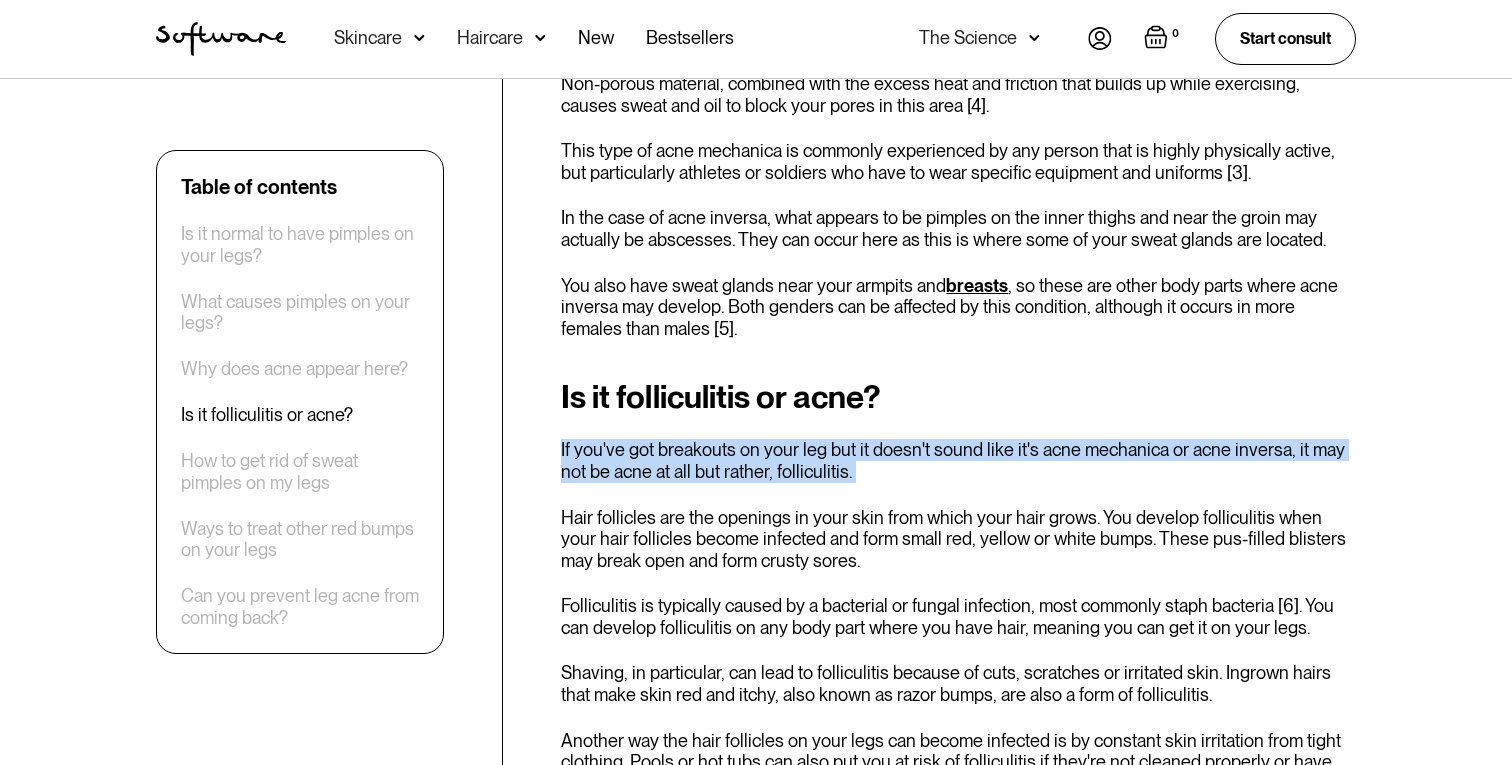drag, startPoint x: 918, startPoint y: 490, endPoint x: 961, endPoint y: 423, distance: 79.61156 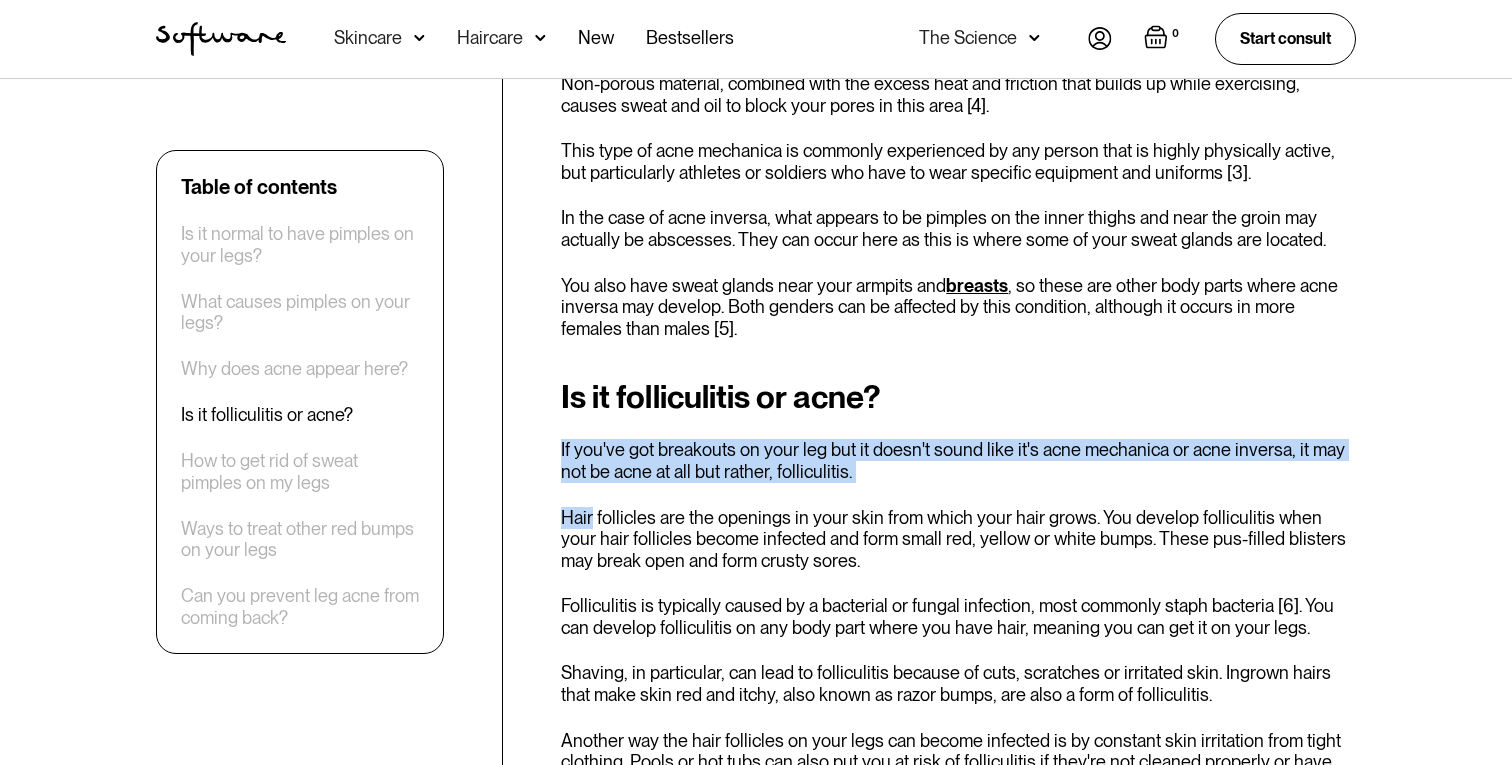 drag, startPoint x: 961, startPoint y: 423, endPoint x: 939, endPoint y: 496, distance: 76.243034 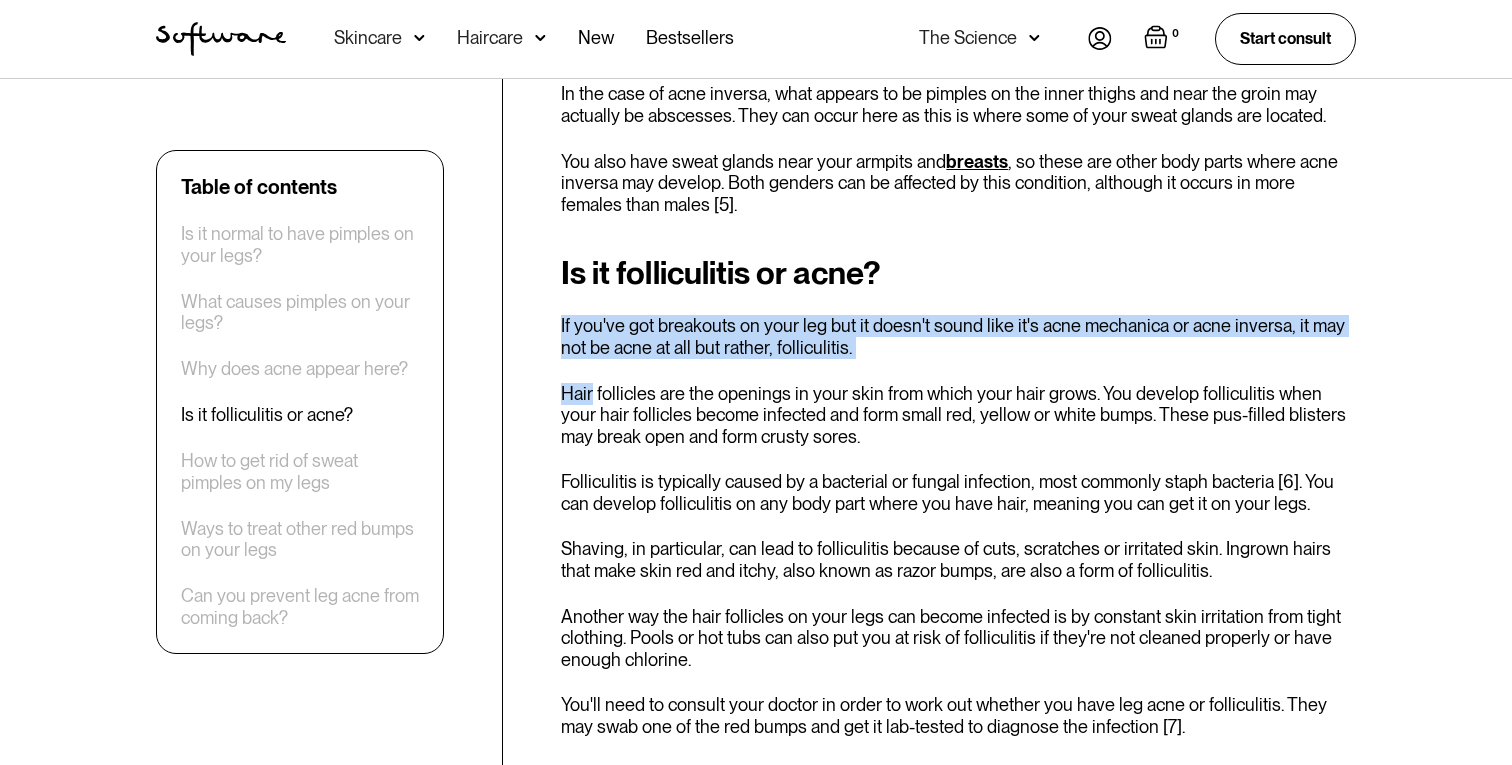 scroll, scrollTop: 2149, scrollLeft: 0, axis: vertical 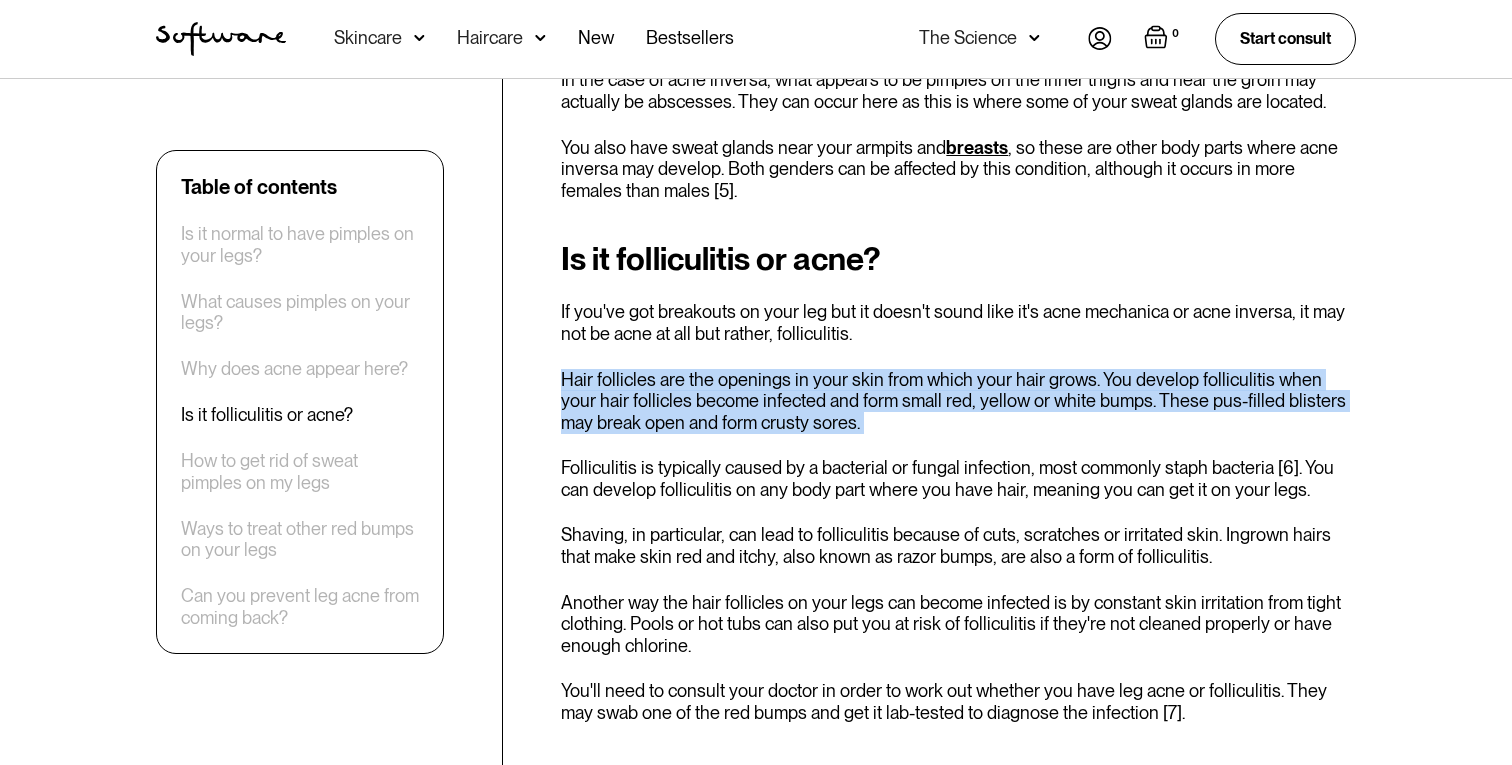 drag 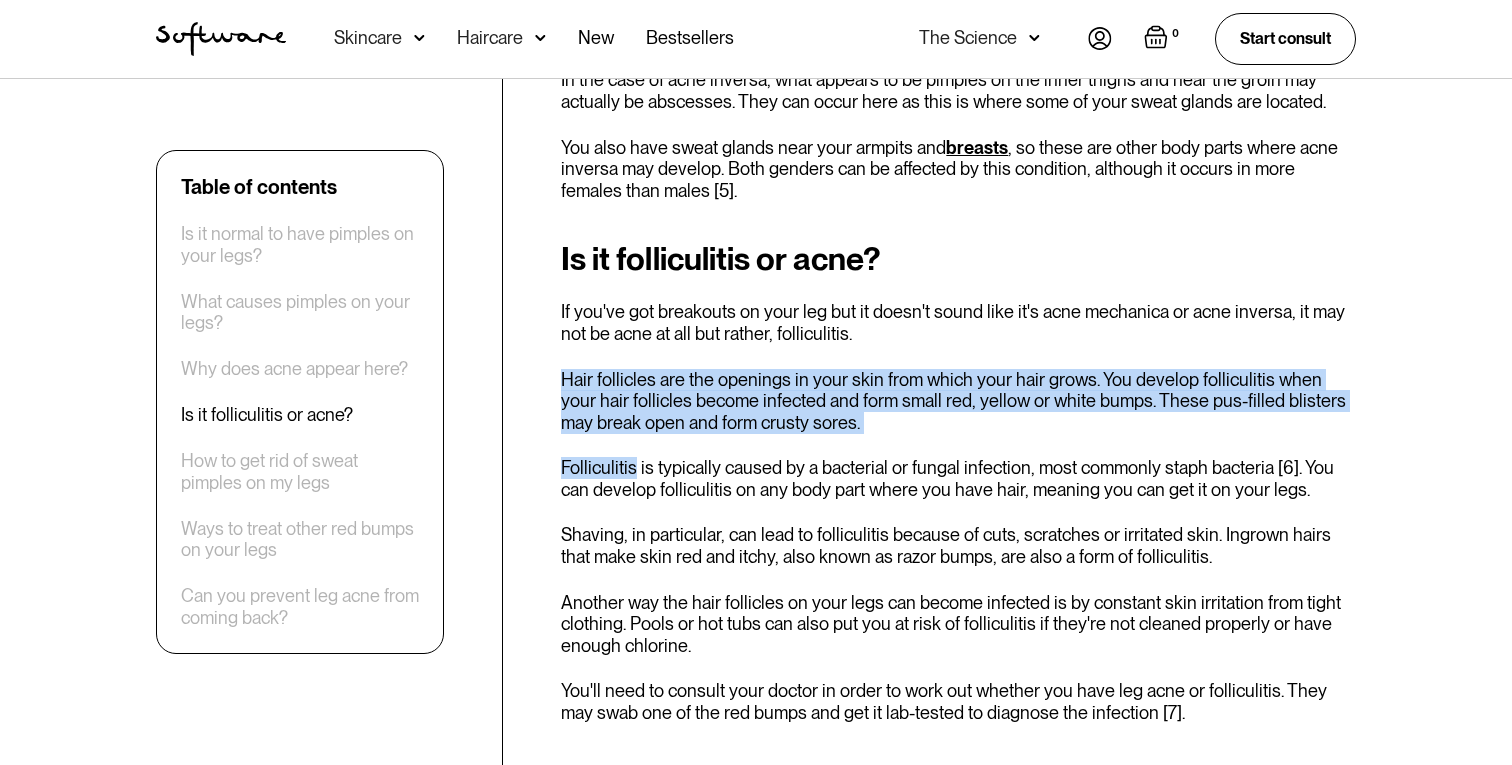 click on "Is it folliculitis or acne? If you've got breakouts on your leg but it doesn't sound like it's acne mechanica or acne inversa, it may not be acne at all but rather, folliculitis. Hair follicles are the openings in your skin from which your hair grows. You develop folliculitis when your hair follicles become infected and form small red, yellow or white bumps. These pus-filled blisters may break open and form crusty sores. Folliculitis is typically caused by a bacterial or fungal infection, most commonly staph bacteria [6]. You can develop folliculitis on any body part where you have hair, meaning you can get it on your legs. Shaving, in particular, can lead to folliculitis because of cuts, scratches or irritated skin. Ingrown hairs that make skin red and itchy, also known as razor bumps, are also a form of folliculitis. You'll need to consult your doctor in order to work out whether you have leg acne or folliculitis. They may swab one of the red bumps and get it lab-tested to diagnose the infection [7]." at bounding box center (958, 482) 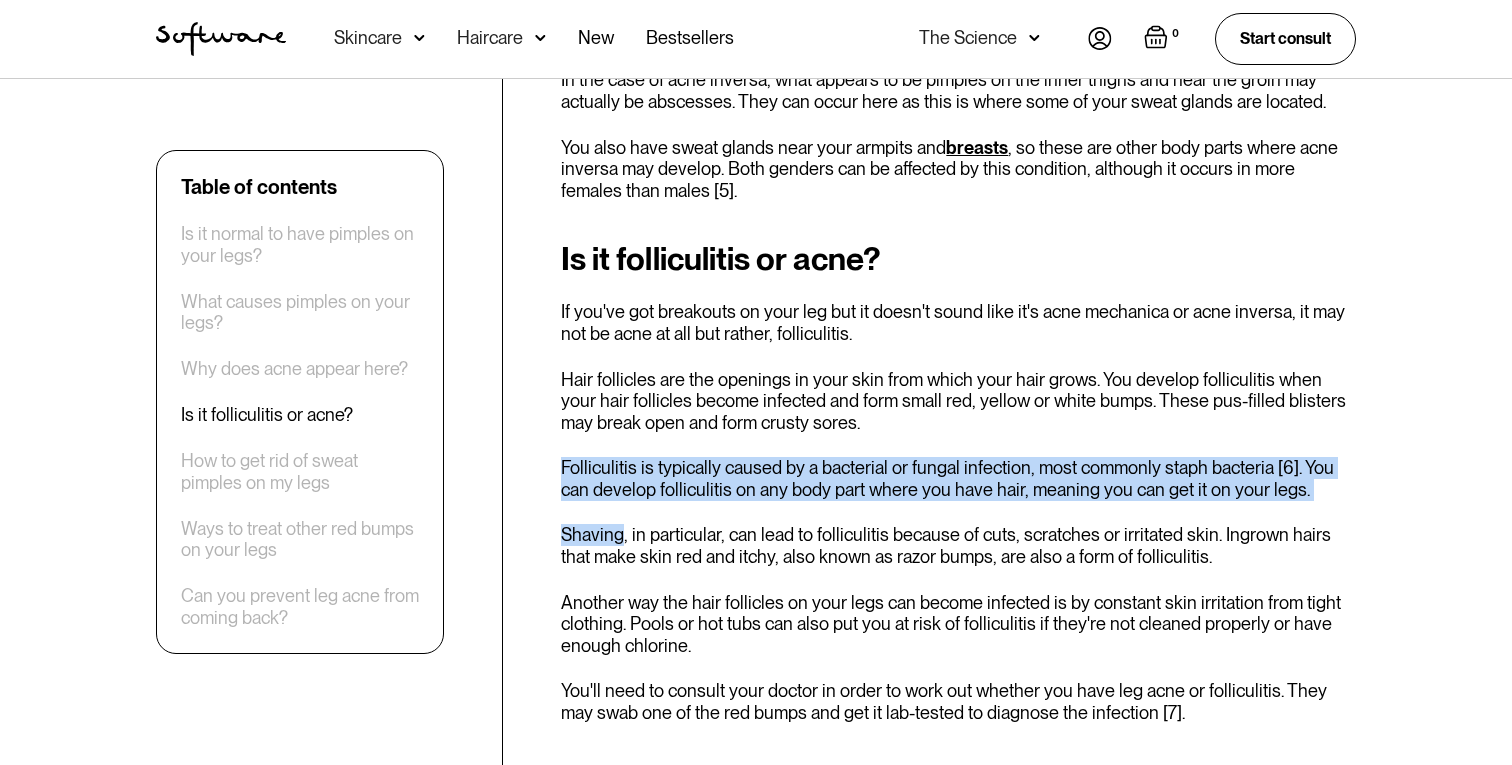 click on "Is it folliculitis or acne? If you've got breakouts on your leg but it doesn't sound like it's acne mechanica or acne inversa, it may not be acne at all but rather, folliculitis. Hair follicles are the openings in your skin from which your hair grows. You develop folliculitis when your hair follicles become infected and form small red, yellow or white bumps. These pus-filled blisters may break open and form crusty sores. Folliculitis is typically caused by a bacterial or fungal infection, most commonly staph bacteria [6]. You can develop folliculitis on any body part where you have hair, meaning you can get it on your legs. Shaving, in particular, can lead to folliculitis because of cuts, scratches or irritated skin. Ingrown hairs that make skin red and itchy, also known as razor bumps, are also a form of folliculitis. You'll need to consult your doctor in order to work out whether you have leg acne or folliculitis. They may swab one of the red bumps and get it lab-tested to diagnose the infection [7]." at bounding box center (958, 482) 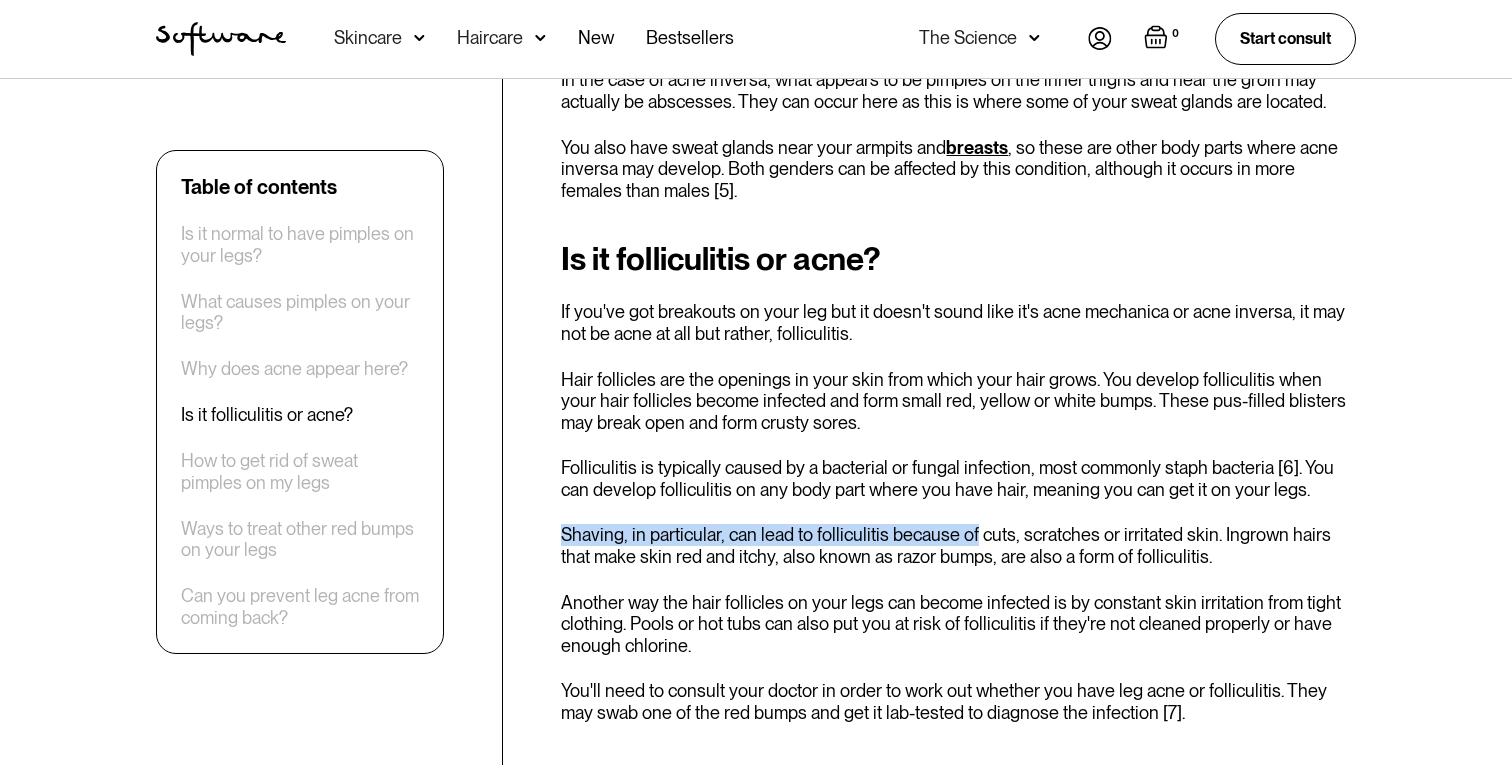 click on "Is it folliculitis or acne? If you've got breakouts on your leg but it doesn't sound like it's acne mechanica or acne inversa, it may not be acne at all but rather, folliculitis. Hair follicles are the openings in your skin from which your hair grows. You develop folliculitis when your hair follicles become infected and form small red, yellow or white bumps. These pus-filled blisters may break open and form crusty sores. Folliculitis is typically caused by a bacterial or fungal infection, most commonly staph bacteria [6]. You can develop folliculitis on any body part where you have hair, meaning you can get it on your legs. Shaving, in particular, can lead to folliculitis because of cuts, scratches or irritated skin. Ingrown hairs that make skin red and itchy, also known as razor bumps, are also a form of folliculitis. You'll need to consult your doctor in order to work out whether you have leg acne or folliculitis. They may swab one of the red bumps and get it lab-tested to diagnose the infection [7]." at bounding box center [958, 482] 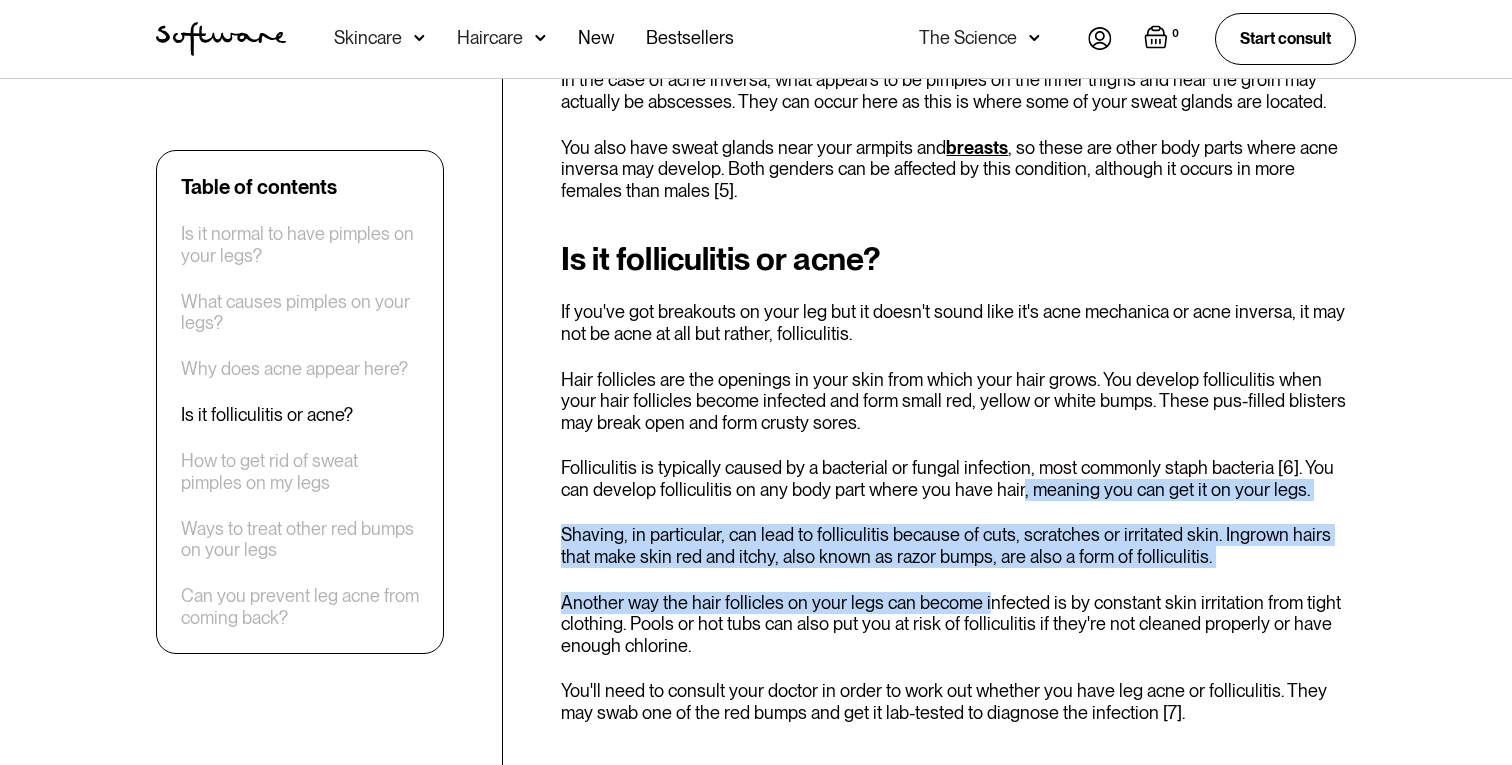 click on "Is it folliculitis or acne? If you've got breakouts on your leg but it doesn't sound like it's acne mechanica or acne inversa, it may not be acne at all but rather, folliculitis. Hair follicles are the openings in your skin from which your hair grows. You develop folliculitis when your hair follicles become infected and form small red, yellow or white bumps. These pus-filled blisters may break open and form crusty sores. Folliculitis is typically caused by a bacterial or fungal infection, most commonly staph bacteria [6]. You can develop folliculitis on any body part where you have hair, meaning you can get it on your legs. Shaving, in particular, can lead to folliculitis because of cuts, scratches or irritated skin. Ingrown hairs that make skin red and itchy, also known as razor bumps, are also a form of folliculitis. You'll need to consult your doctor in order to work out whether you have leg acne or folliculitis. They may swab one of the red bumps and get it lab-tested to diagnose the infection [7]." at bounding box center [958, 482] 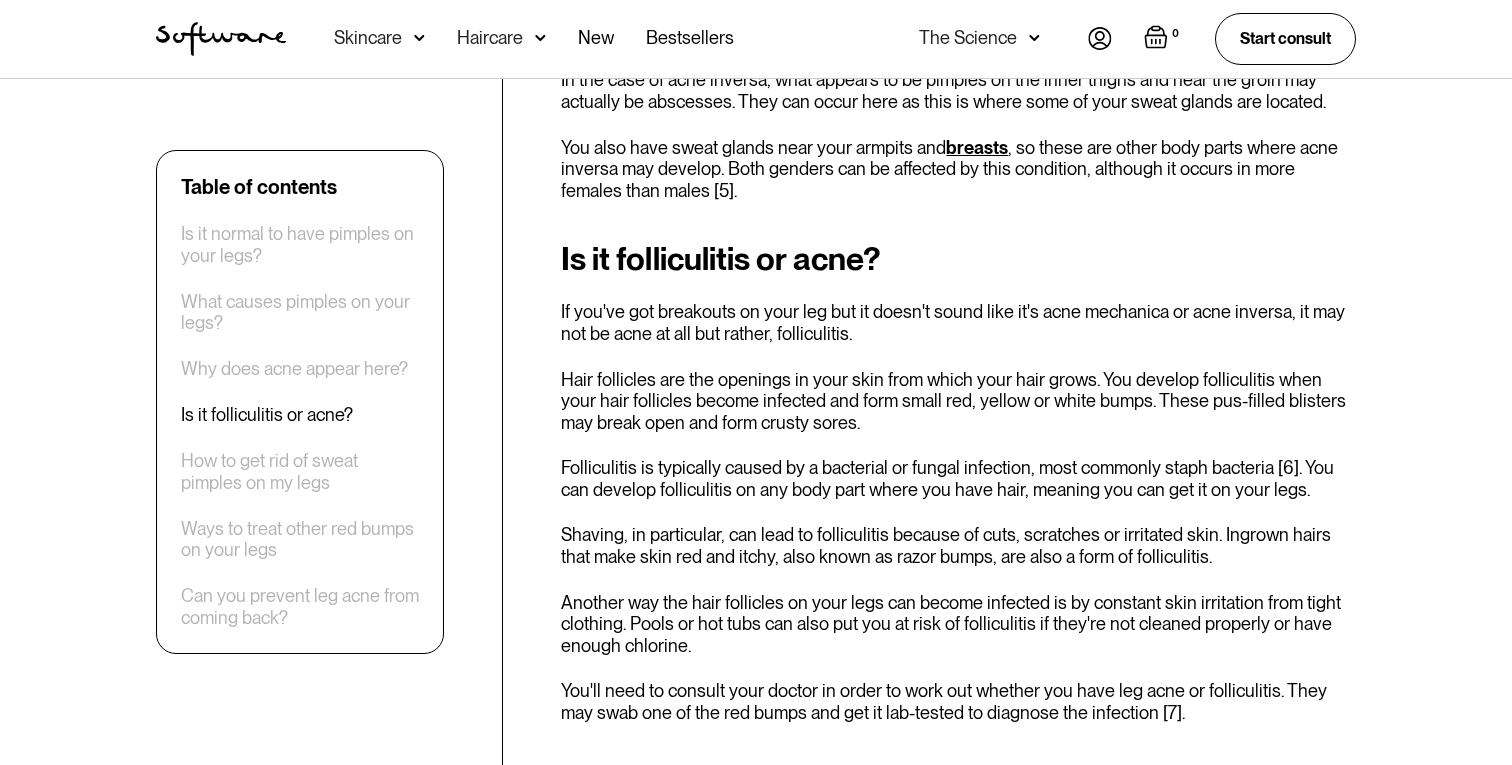 click on "Is it folliculitis or acne? If you've got breakouts on your leg but it doesn't sound like it's acne mechanica or acne inversa, it may not be acne at all but rather, folliculitis. Hair follicles are the openings in your skin from which your hair grows. You develop folliculitis when your hair follicles become infected and form small red, yellow or white bumps. These pus-filled blisters may break open and form crusty sores. Folliculitis is typically caused by a bacterial or fungal infection, most commonly staph bacteria [6]. You can develop folliculitis on any body part where you have hair, meaning you can get it on your legs. Shaving, in particular, can lead to folliculitis because of cuts, scratches or irritated skin. Ingrown hairs that make skin red and itchy, also known as razor bumps, are also a form of folliculitis. You'll need to consult your doctor in order to work out whether you have leg acne or folliculitis. They may swab one of the red bumps and get it lab-tested to diagnose the infection [7]." at bounding box center (958, 482) 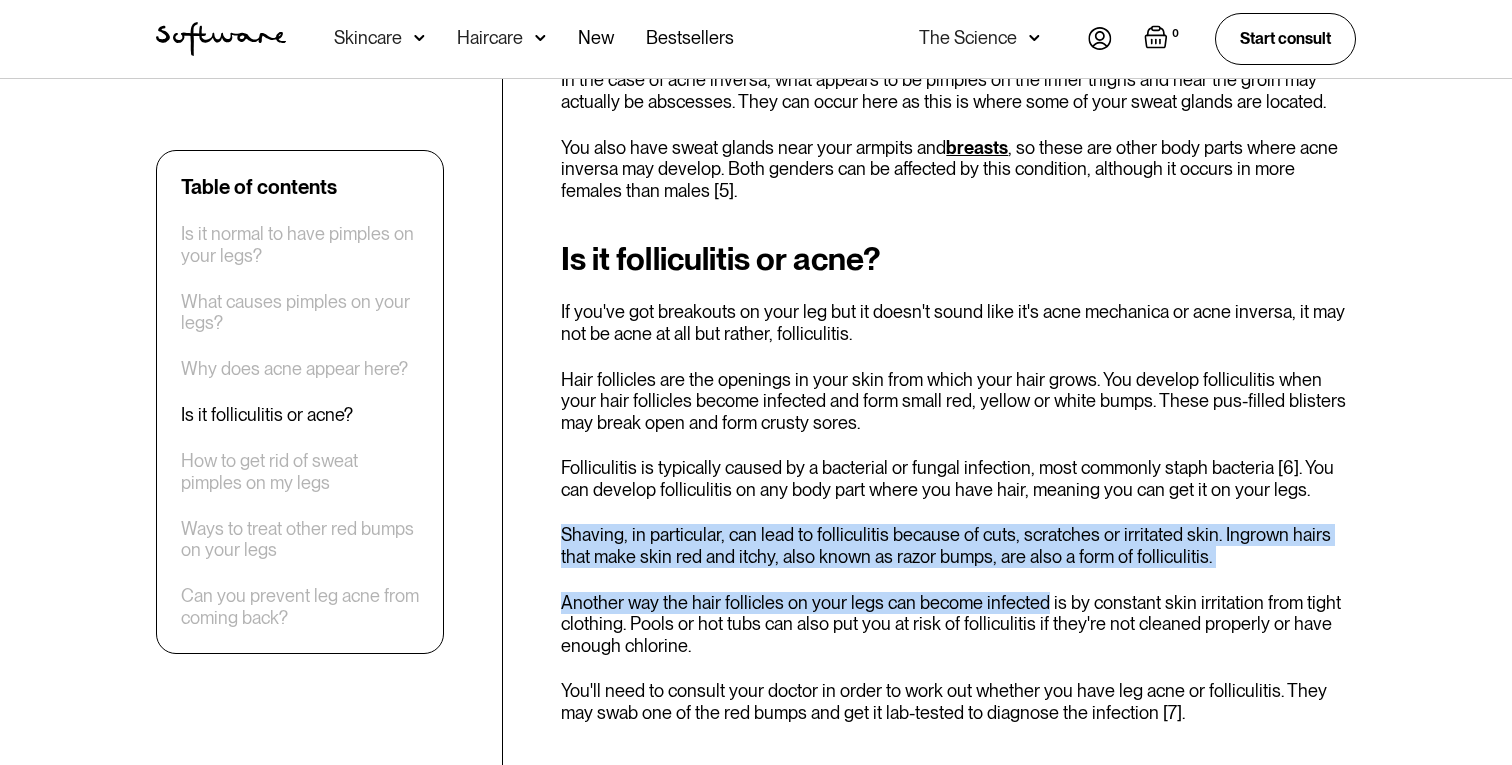 click on "Is it folliculitis or acne? If you've got breakouts on your leg but it doesn't sound like it's acne mechanica or acne inversa, it may not be acne at all but rather, folliculitis. Hair follicles are the openings in your skin from which your hair grows. You develop folliculitis when your hair follicles become infected and form small red, yellow or white bumps. These pus-filled blisters may break open and form crusty sores. Folliculitis is typically caused by a bacterial or fungal infection, most commonly staph bacteria [6]. You can develop folliculitis on any body part where you have hair, meaning you can get it on your legs. Shaving, in particular, can lead to folliculitis because of cuts, scratches or irritated skin. Ingrown hairs that make skin red and itchy, also known as razor bumps, are also a form of folliculitis. You'll need to consult your doctor in order to work out whether you have leg acne or folliculitis. They may swab one of the red bumps and get it lab-tested to diagnose the infection [7]." at bounding box center (958, 482) 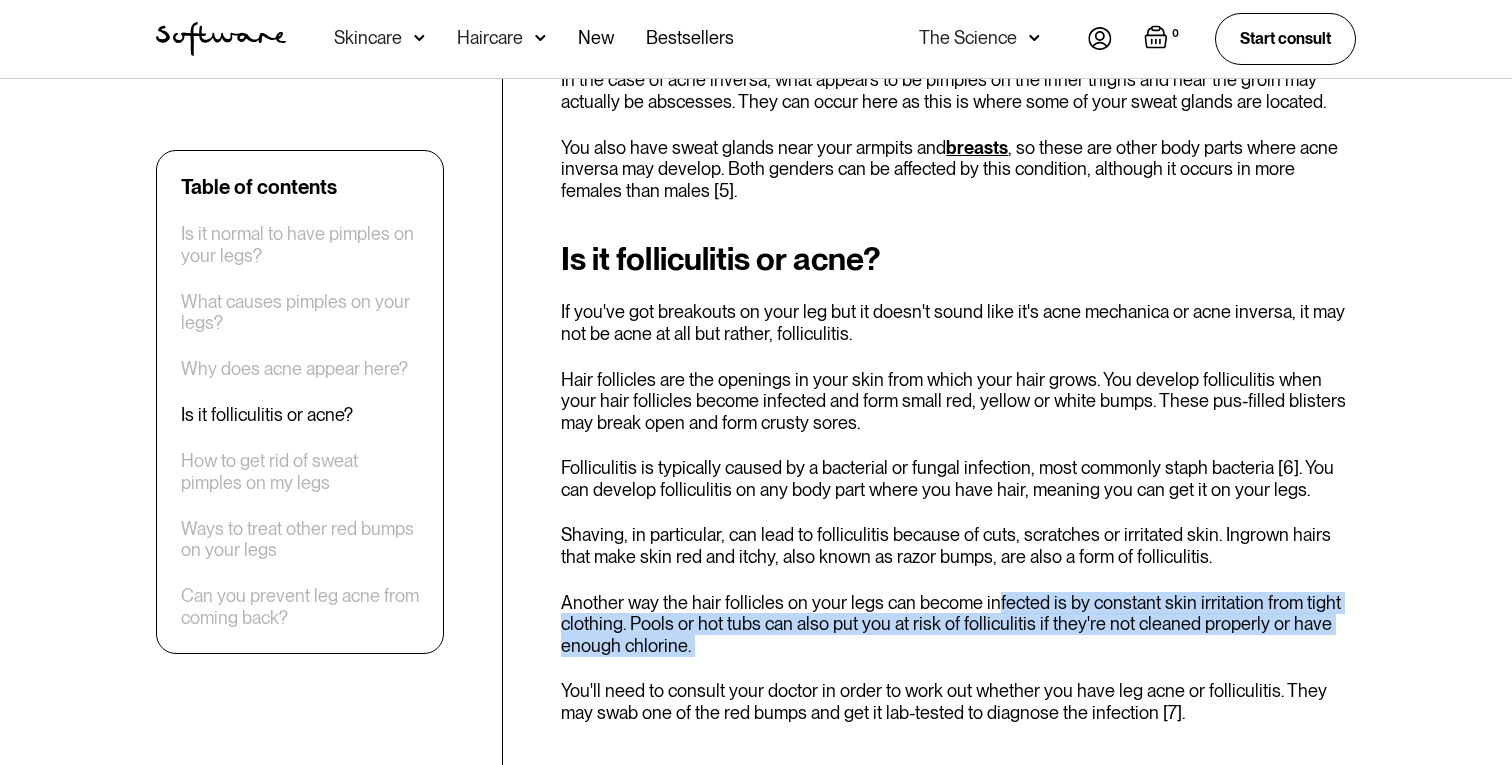 click on "Is it folliculitis or acne? If you've got breakouts on your leg but it doesn't sound like it's acne mechanica or acne inversa, it may not be acne at all but rather, folliculitis. Hair follicles are the openings in your skin from which your hair grows. You develop folliculitis when your hair follicles become infected and form small red, yellow or white bumps. These pus-filled blisters may break open and form crusty sores. Folliculitis is typically caused by a bacterial or fungal infection, most commonly staph bacteria [6]. You can develop folliculitis on any body part where you have hair, meaning you can get it on your legs. Shaving, in particular, can lead to folliculitis because of cuts, scratches or irritated skin. Ingrown hairs that make skin red and itchy, also known as razor bumps, are also a form of folliculitis. You'll need to consult your doctor in order to work out whether you have leg acne or folliculitis. They may swab one of the red bumps and get it lab-tested to diagnose the infection [7]." at bounding box center [958, 482] 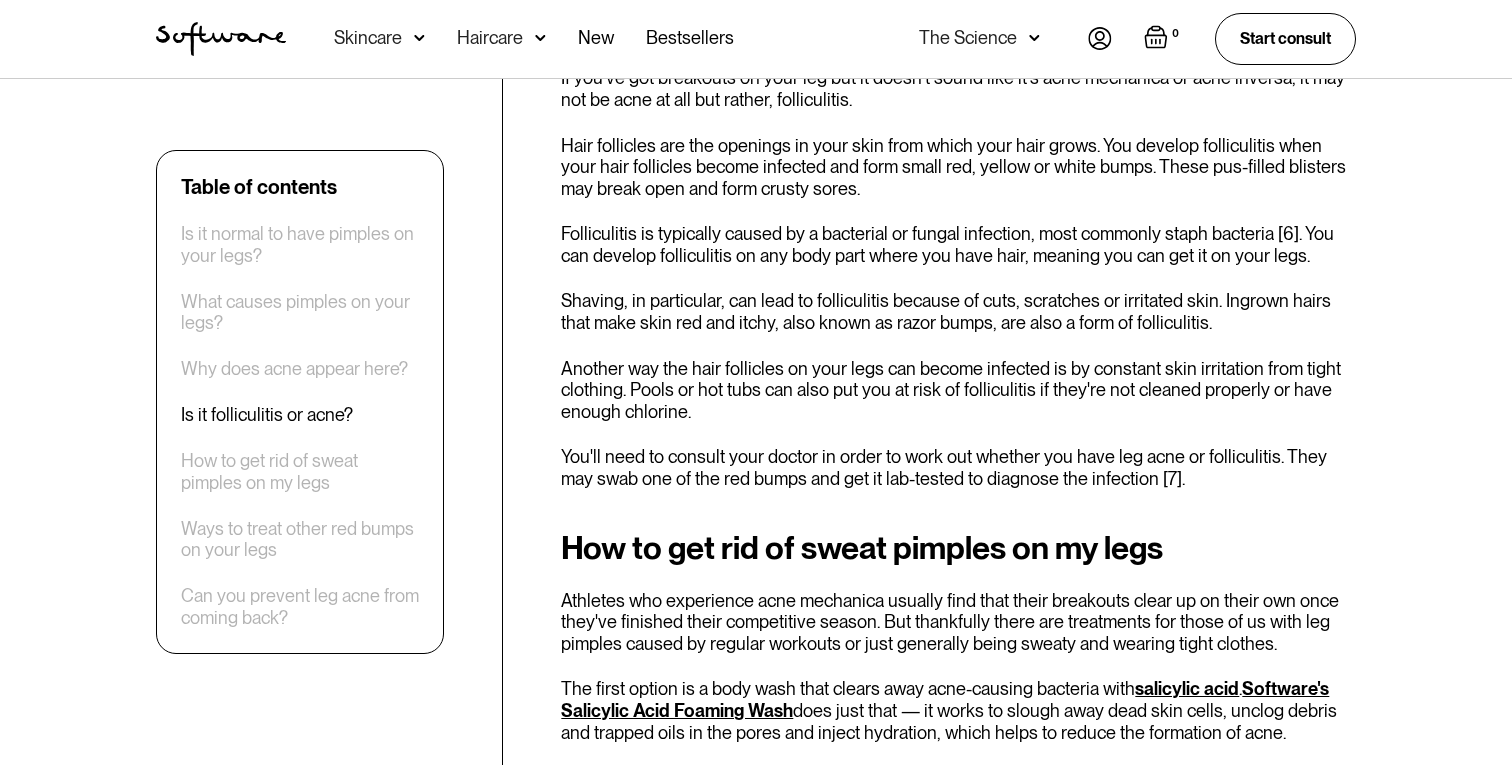scroll, scrollTop: 2408, scrollLeft: 0, axis: vertical 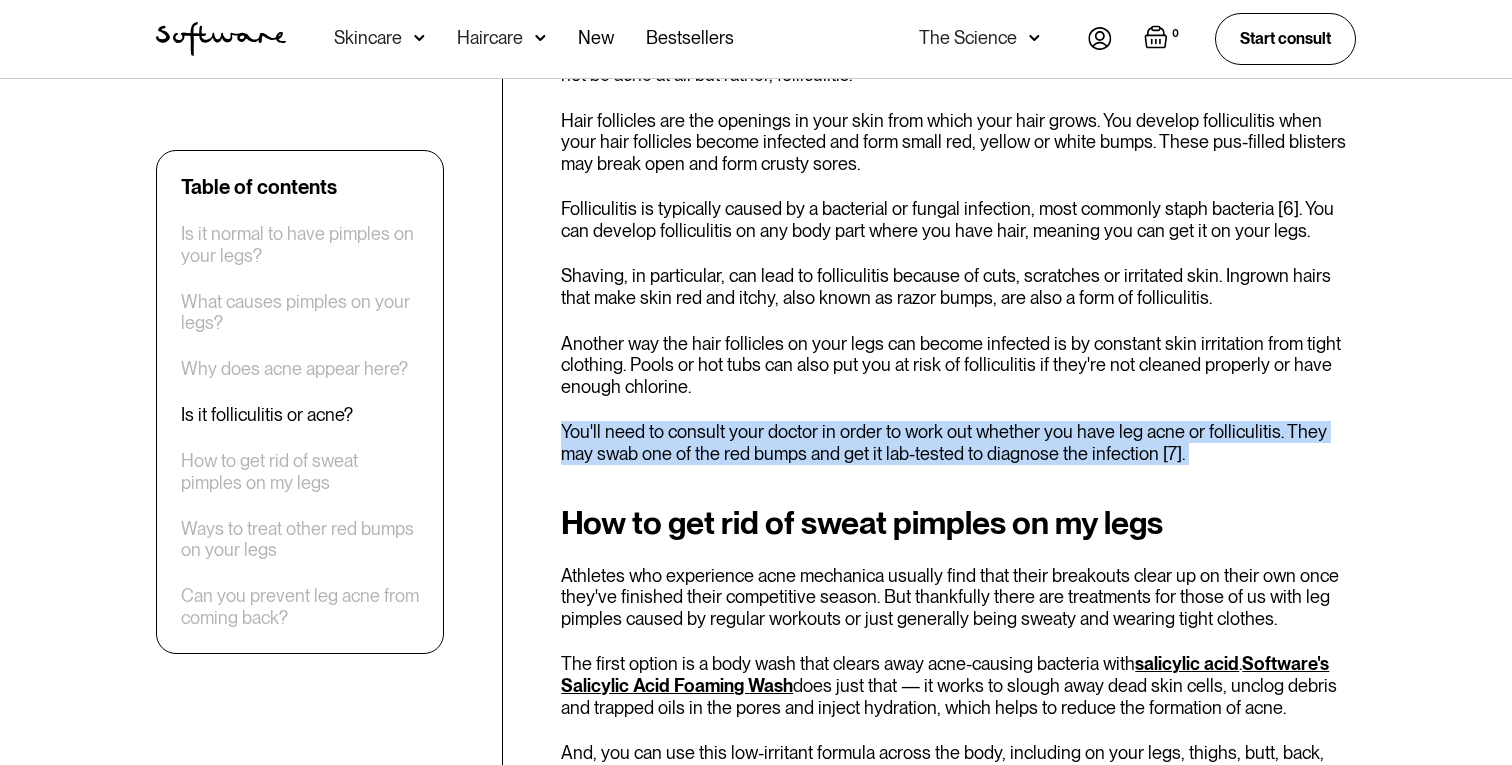 click on "Body acne  is an extremely common skin condition that affects a staggering amount of people. In [COUNTRY], 93.3% of people aged 16 to 18 experience acne, while international studies have shown that acne occurs in 85% of people aged 12 to 24 years [1]. It's estimated that around half of the people who experience acne also get  breakouts on their back  and about 15% get them on their  chest  [2]. It's also common to get acne on your legs and thighs. Depending on the type of red lumps and raised bumps that appear on your thighs, near your groin or lower legs, you may be able to treat these breakouts in a similar way to facial acne. But, in certain cases, what looks like a pimple on your leg may be another condition that requires a different treatment. Is it normal to have pimples on your legs? arms  or back. The medical term for breakouts on these body parts is called  acne vulgaris . It is generally referred to as common acne because it is the most prevalent skin condition that causes pimples [3]. This  pores" at bounding box center [958, 278] 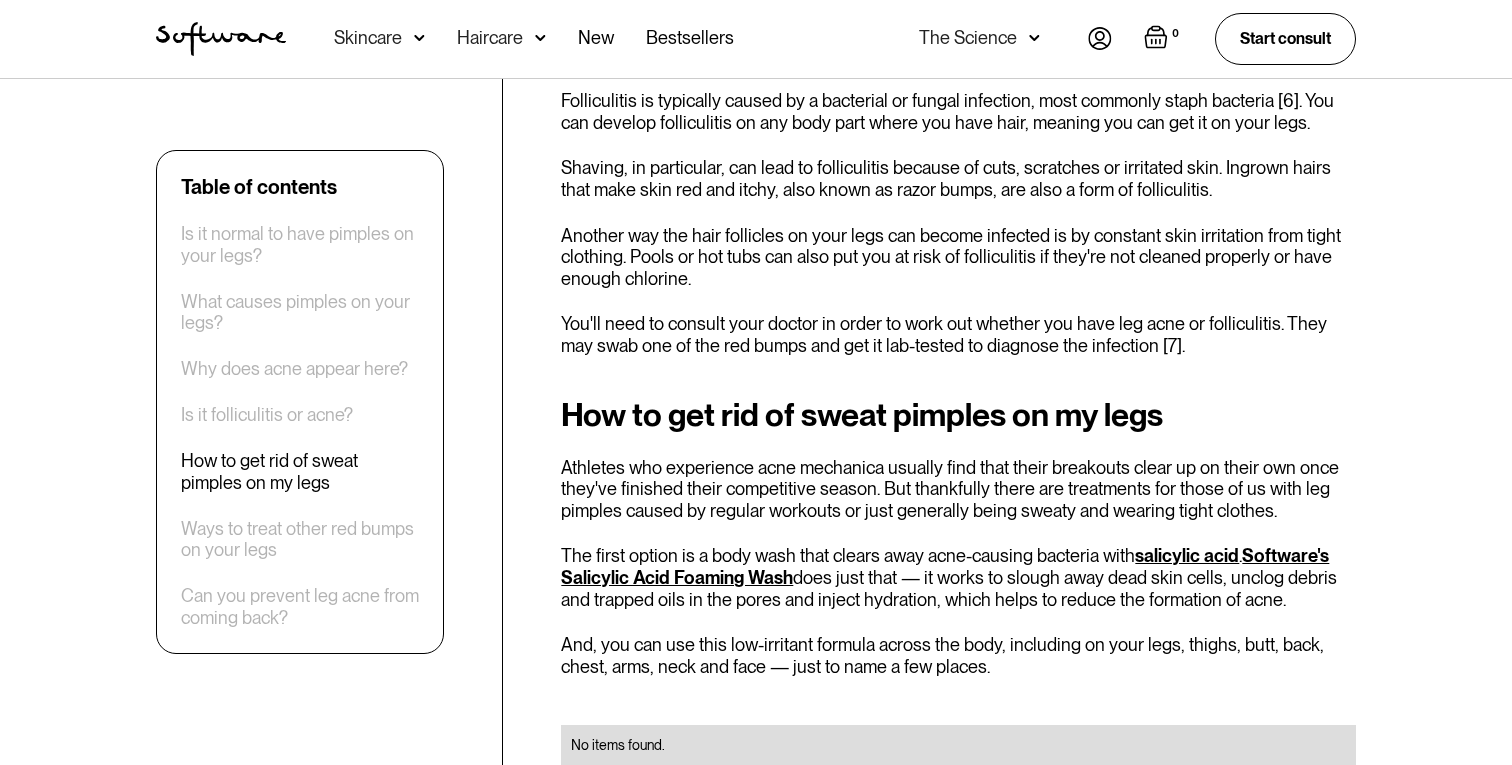 scroll, scrollTop: 2575, scrollLeft: 0, axis: vertical 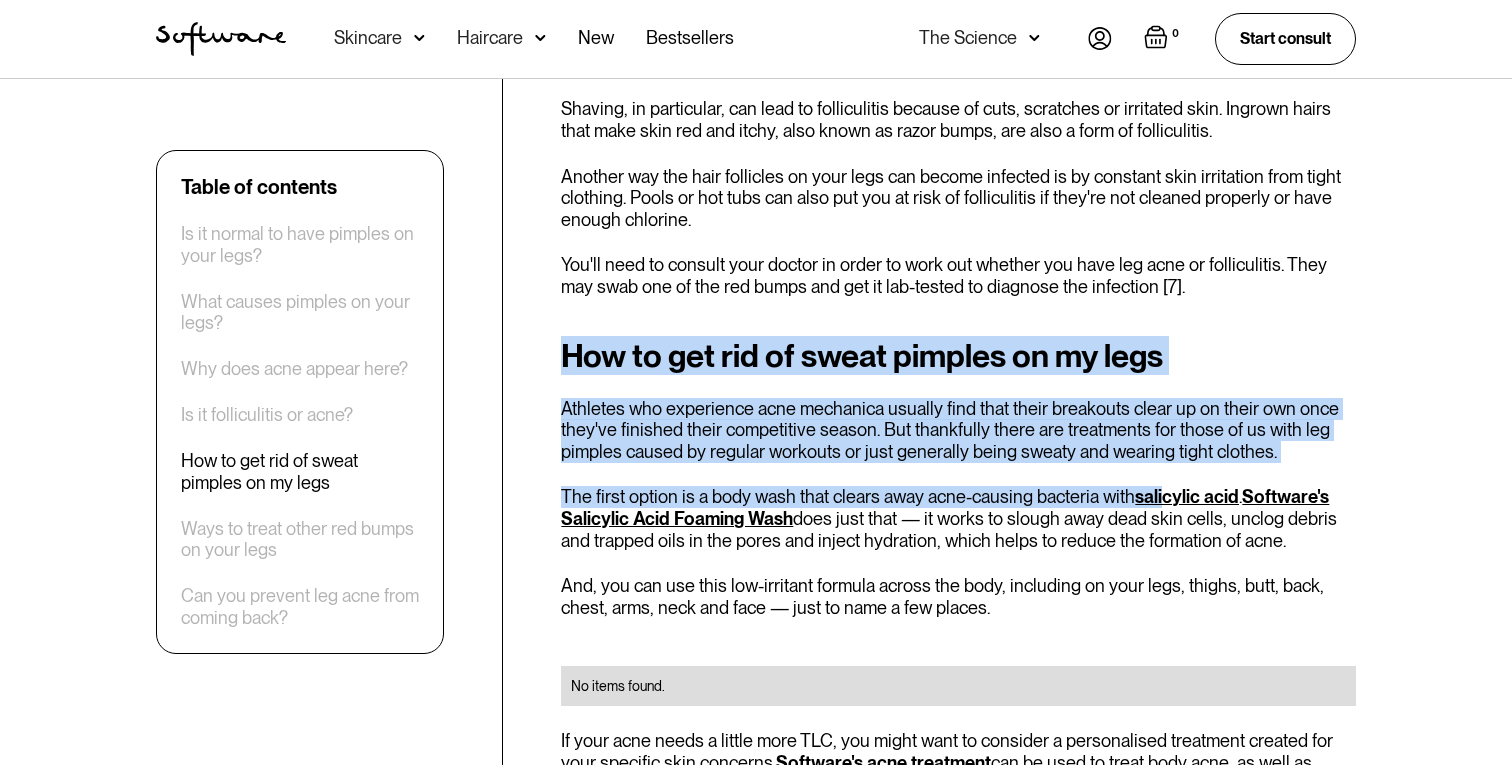 click on "Body acne  is an extremely common skin condition that affects a staggering amount of people. In [COUNTRY], 93.3% of people aged 16 to 18 experience acne, while international studies have shown that acne occurs in 85% of people aged 12 to 24 years [1]. It's estimated that around half of the people who experience acne also get  breakouts on their back  and about 15% get them on their  chest  [2]. It's also common to get acne on your legs and thighs. Depending on the type of red lumps and raised bumps that appear on your thighs, near your groin or lower legs, you may be able to treat these breakouts in a similar way to facial acne. But, in certain cases, what looks like a pimple on your leg may be another condition that requires a different treatment. Is it normal to have pimples on your legs? arms  or back. The medical term for breakouts on these body parts is called  acne vulgaris . It is generally referred to as common acne because it is the most prevalent skin condition that causes pimples [3]. This  pores" at bounding box center [958, 111] 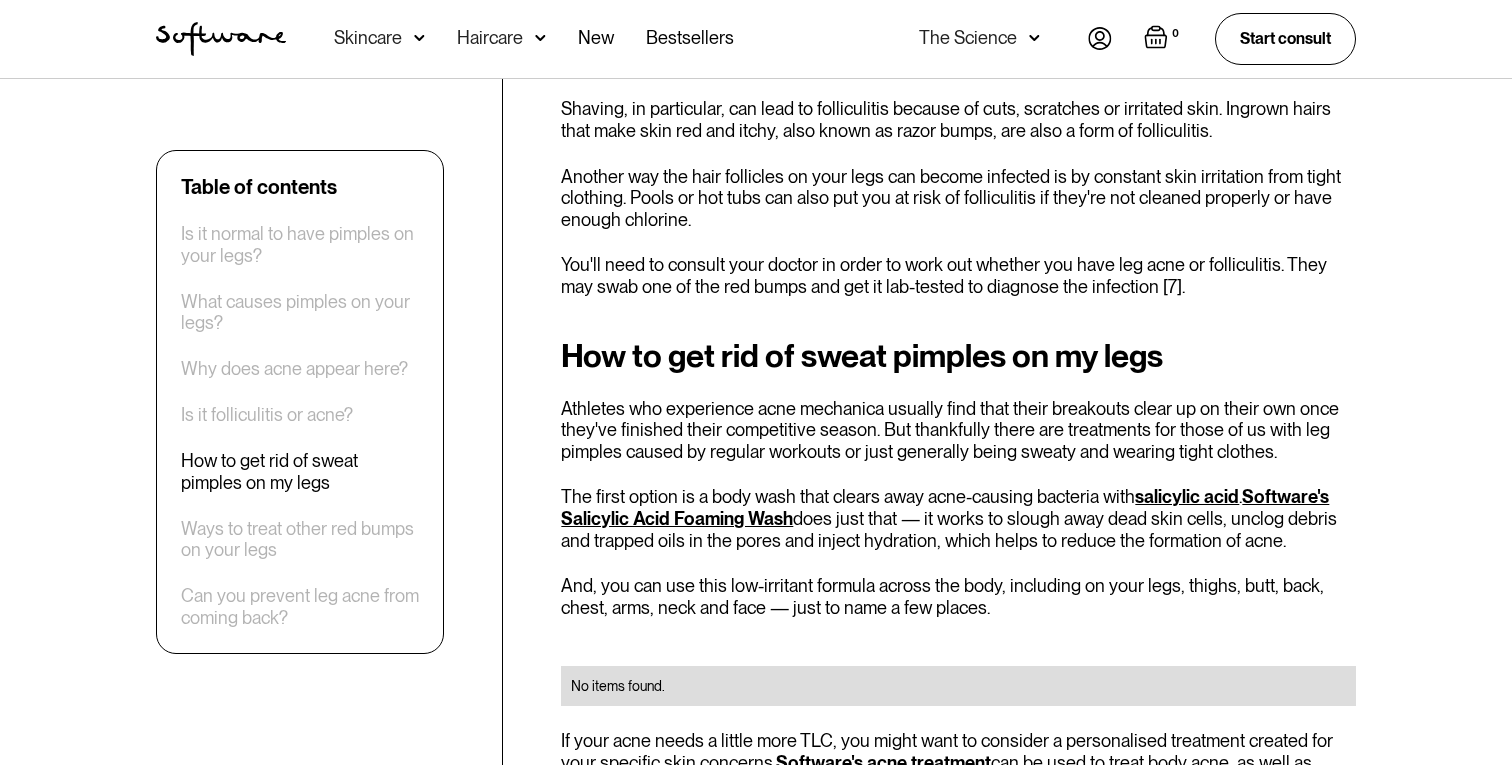 click on "Athletes who experience acne mechanica usually find that their breakouts clear up on their own once they've finished their competitive season. But thankfully there are treatments for those of us with leg pimples caused by regular workouts or just generally being sweaty and wearing tight clothes." at bounding box center (958, 430) 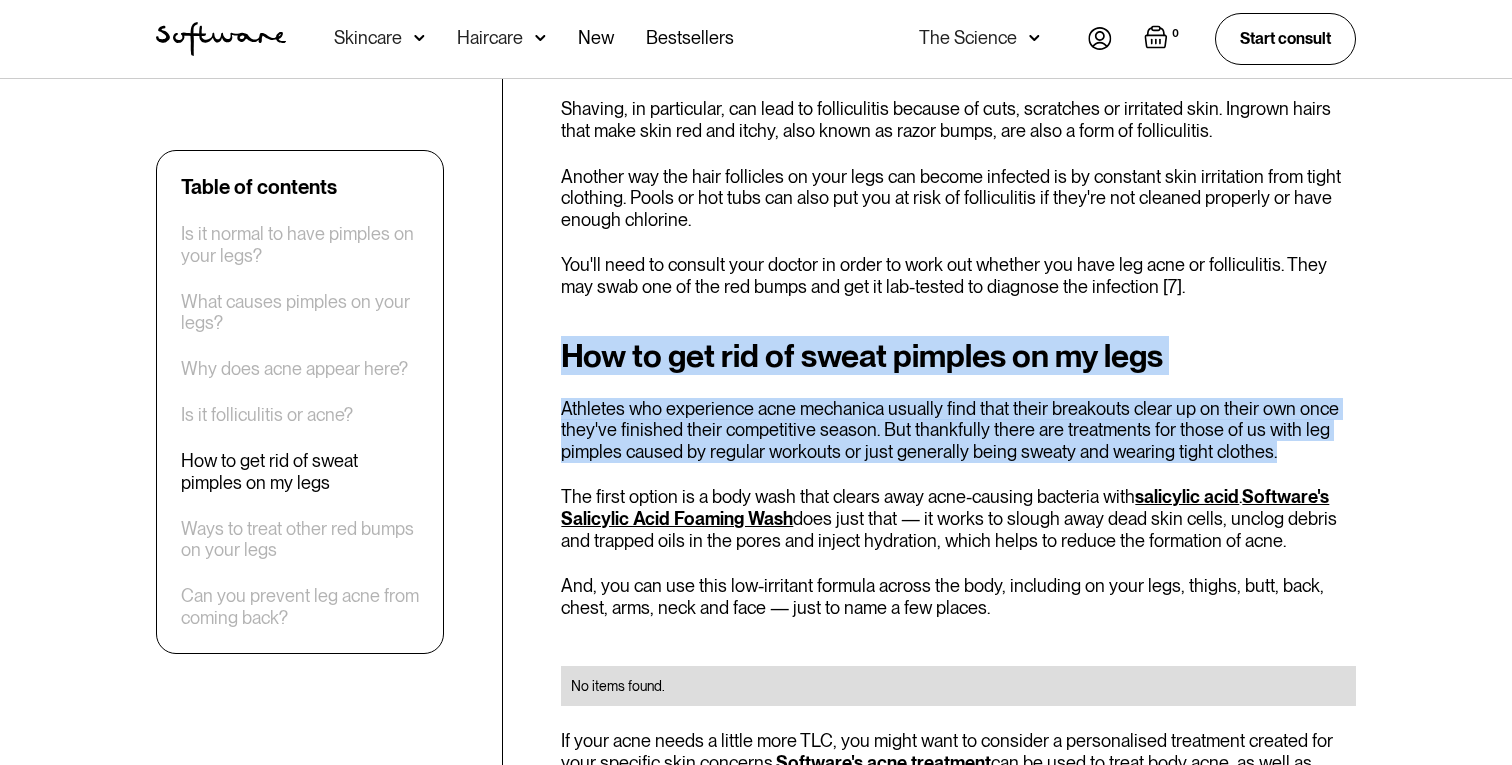 click on "Body acne  is an extremely common skin condition that affects a staggering amount of people. In [COUNTRY], 93.3% of people aged 16 to 18 experience acne, while international studies have shown that acne occurs in 85% of people aged 12 to 24 years [1]. It's estimated that around half of the people who experience acne also get  breakouts on their back  and about 15% get them on their  chest  [2]. It's also common to get acne on your legs and thighs. Depending on the type of red lumps and raised bumps that appear on your thighs, near your groin or lower legs, you may be able to treat these breakouts in a similar way to facial acne. But, in certain cases, what looks like a pimple on your leg may be another condition that requires a different treatment. Is it normal to have pimples on your legs? arms  or back. The medical term for breakouts on these body parts is called  acne vulgaris . It is generally referred to as common acne because it is the most prevalent skin condition that causes pimples [3]. This  pores" at bounding box center [958, 111] 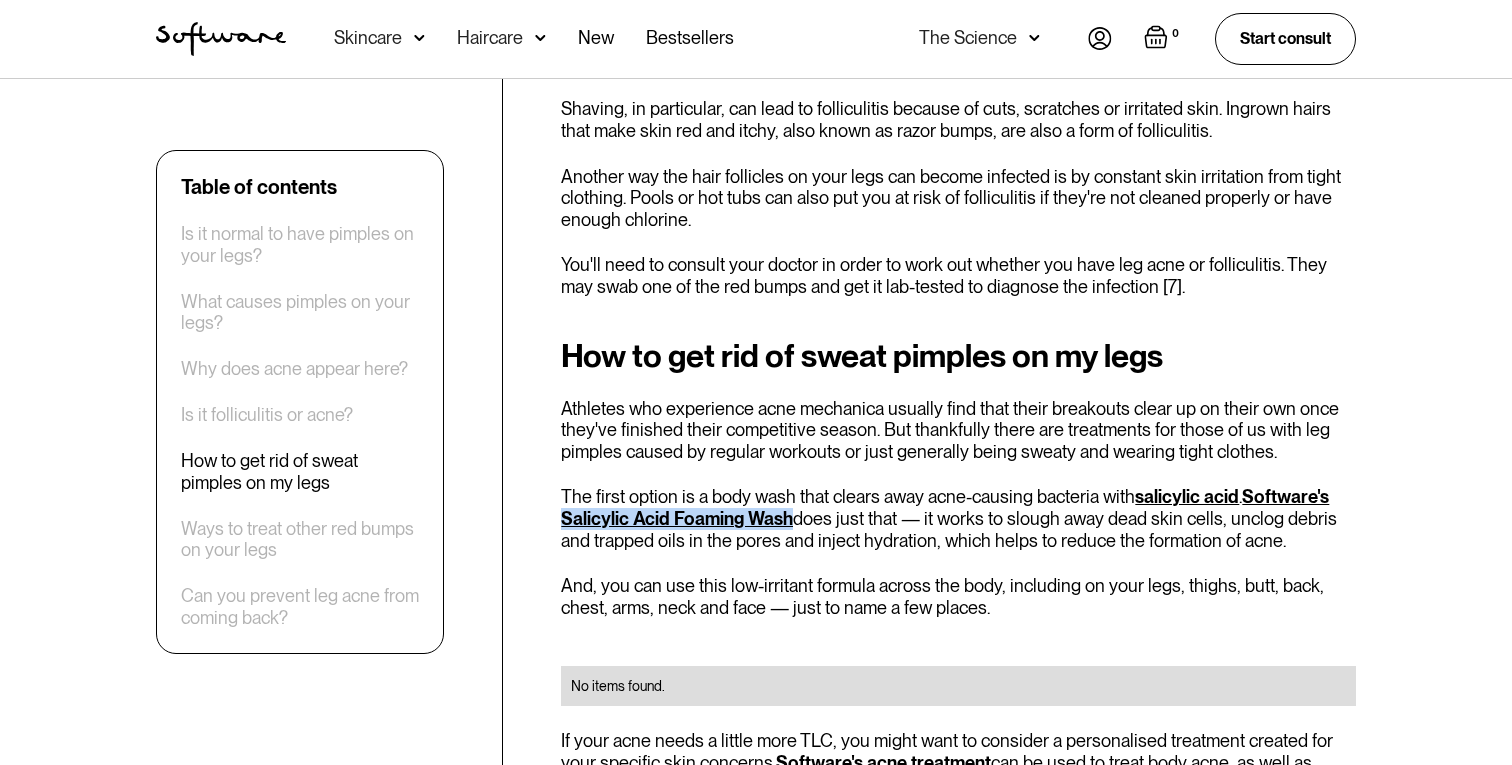 click on "Table of contents Is it normal to have pimples on your legs? What causes pimples on your legs? Why does acne appear here? Is it folliculitis or acne? How to get rid of sweat pimples on my legs Ways to treat other red bumps on your legs Can you prevent leg acne from coming back? Body acne  is an extremely common skin condition that affects a staggering amount of people. In Australia, 93.3% of people aged 16 to 18 experience acne, while international studies have shown that acne occurs in 85% of people aged 12 to 24 years [1]. It's estimated that around half of the people who experience acne also get  breakouts on their back  and about 15% get them on their  chest  [2]. It's also common to get acne on your legs and thighs. Depending on the type of red lumps and raised bumps that appear on your thighs, near your groin or lower legs, you may be able to treat these breakouts in a similar way to facial acne. Is it normal to have pimples on your legs? arms  or back. acne vulgaris This  type of acne  and clog  pores" at bounding box center [756, 245] 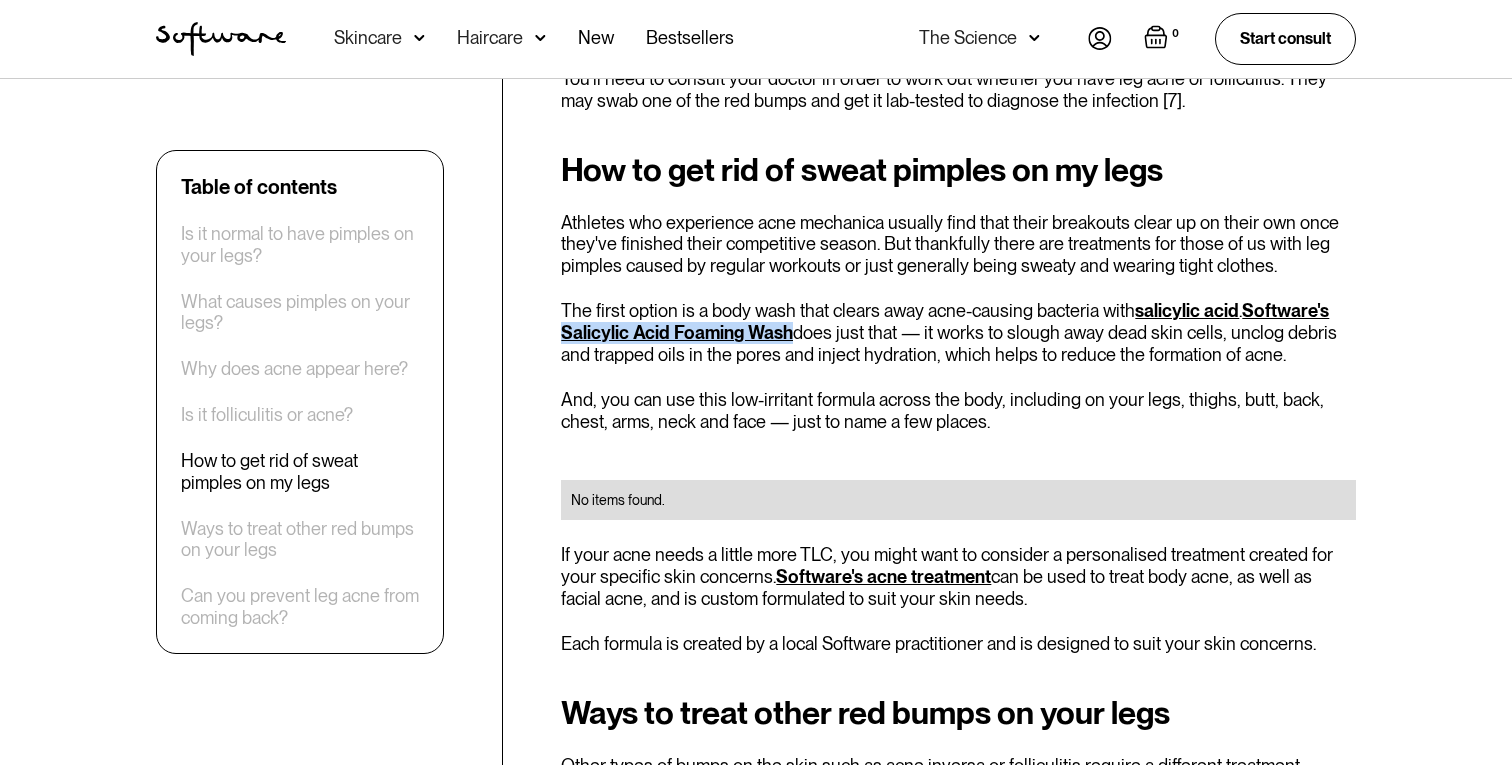 scroll, scrollTop: 2785, scrollLeft: 0, axis: vertical 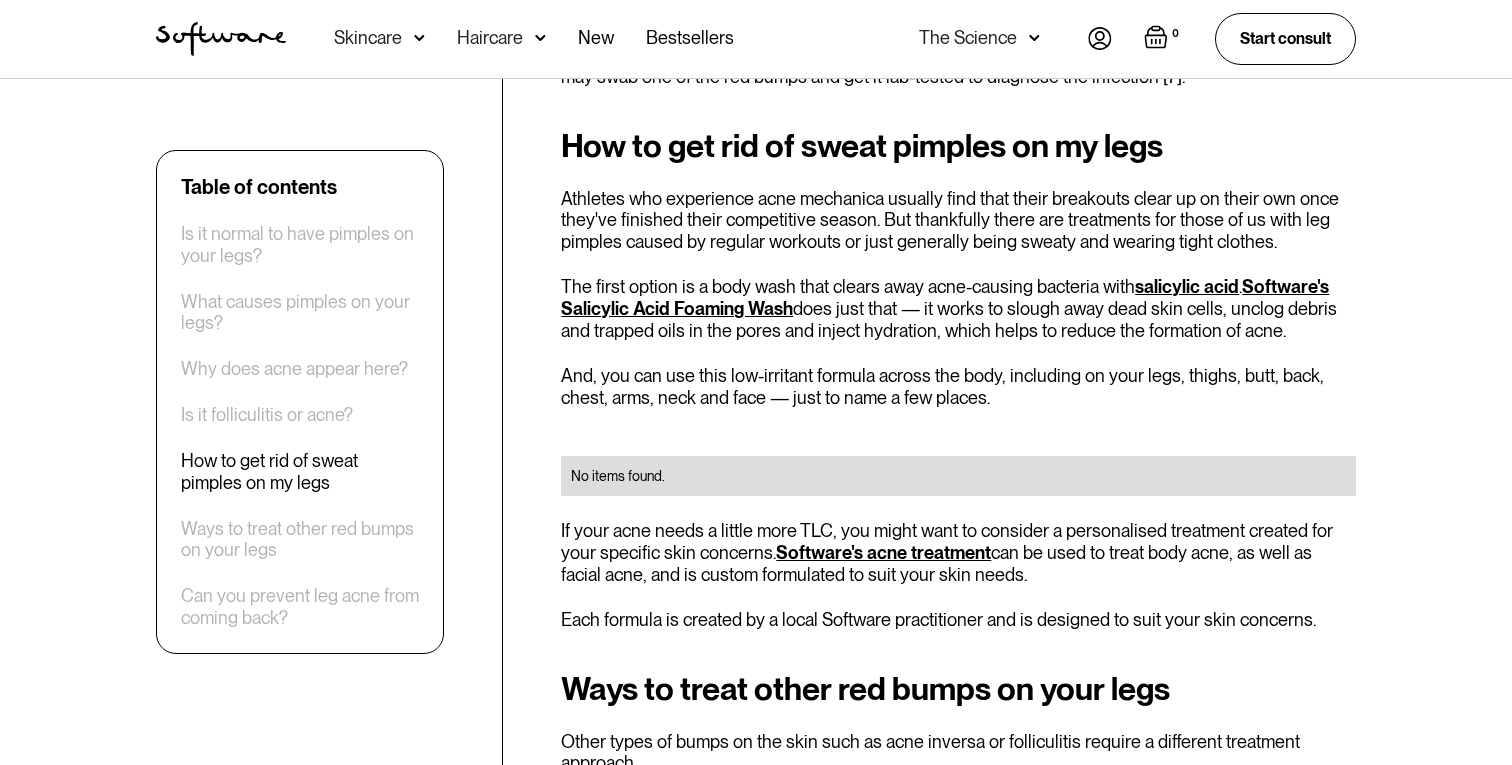click on "Athletes who experience acne mechanica usually find that their breakouts clear up on their own once they've finished their competitive season. But thankfully there are treatments for those of us with leg pimples caused by regular workouts or just generally being sweaty and wearing tight clothes." at bounding box center [958, 220] 